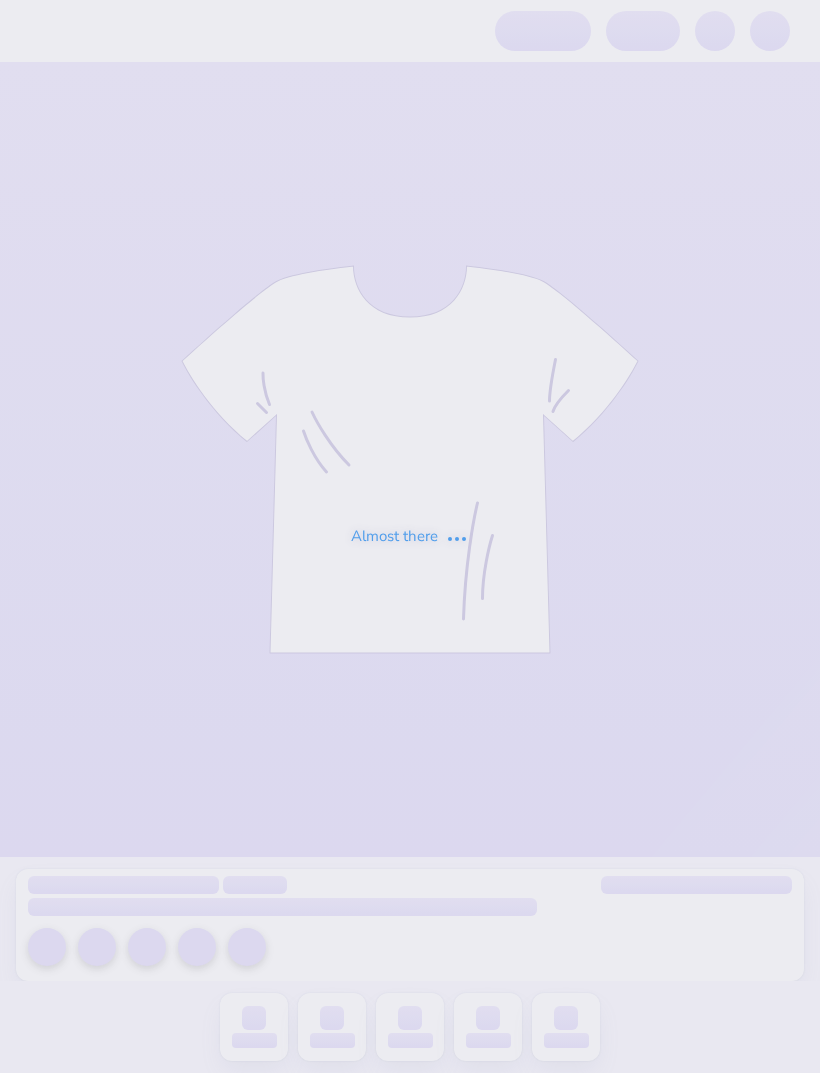 scroll, scrollTop: 0, scrollLeft: 0, axis: both 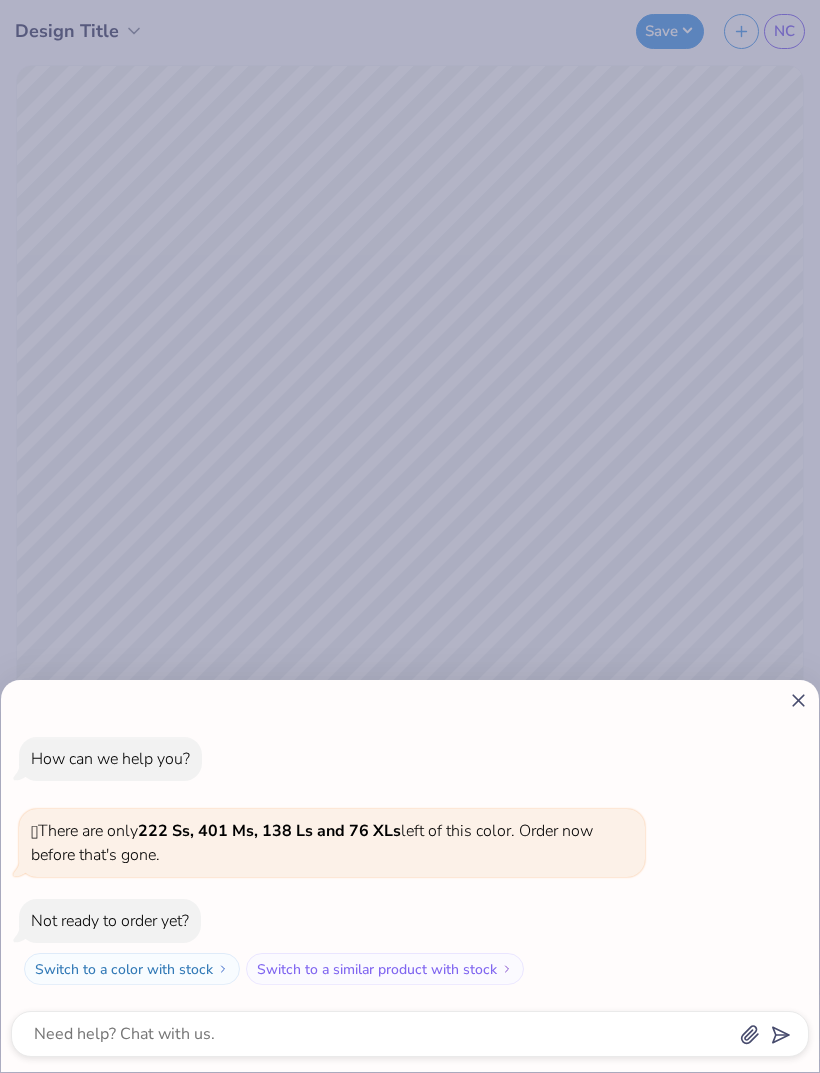 click 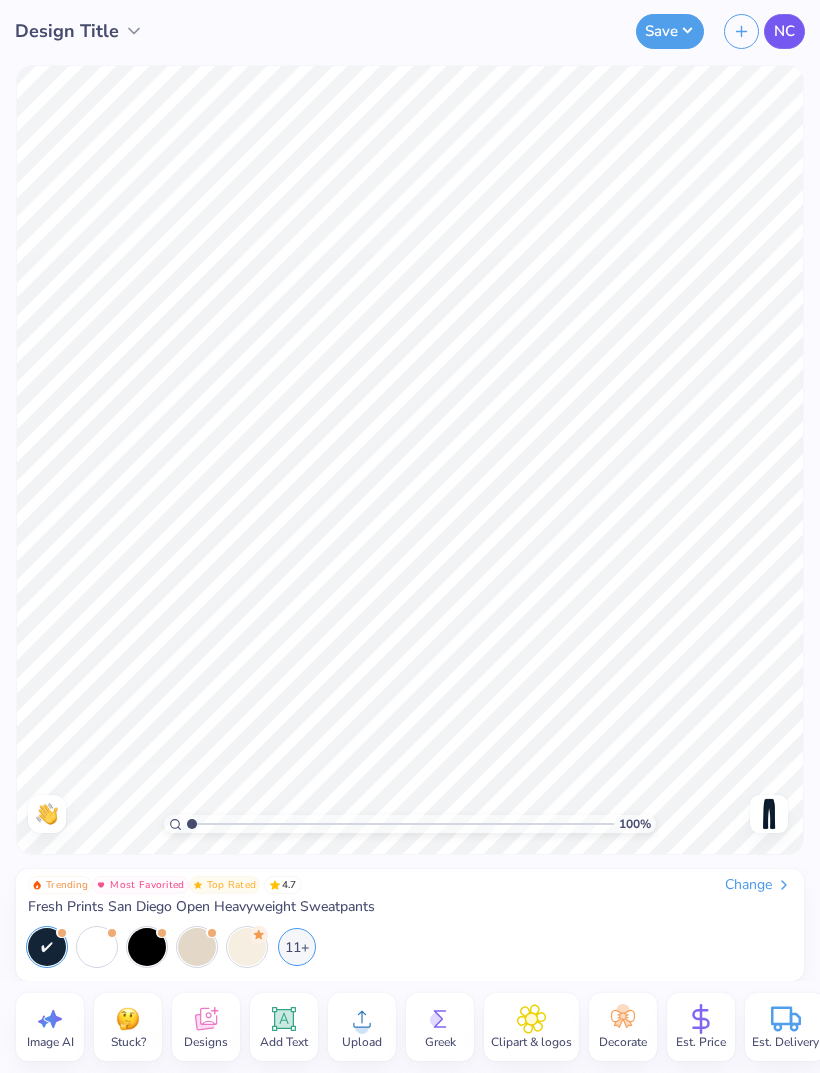click on "NC" at bounding box center [784, 31] 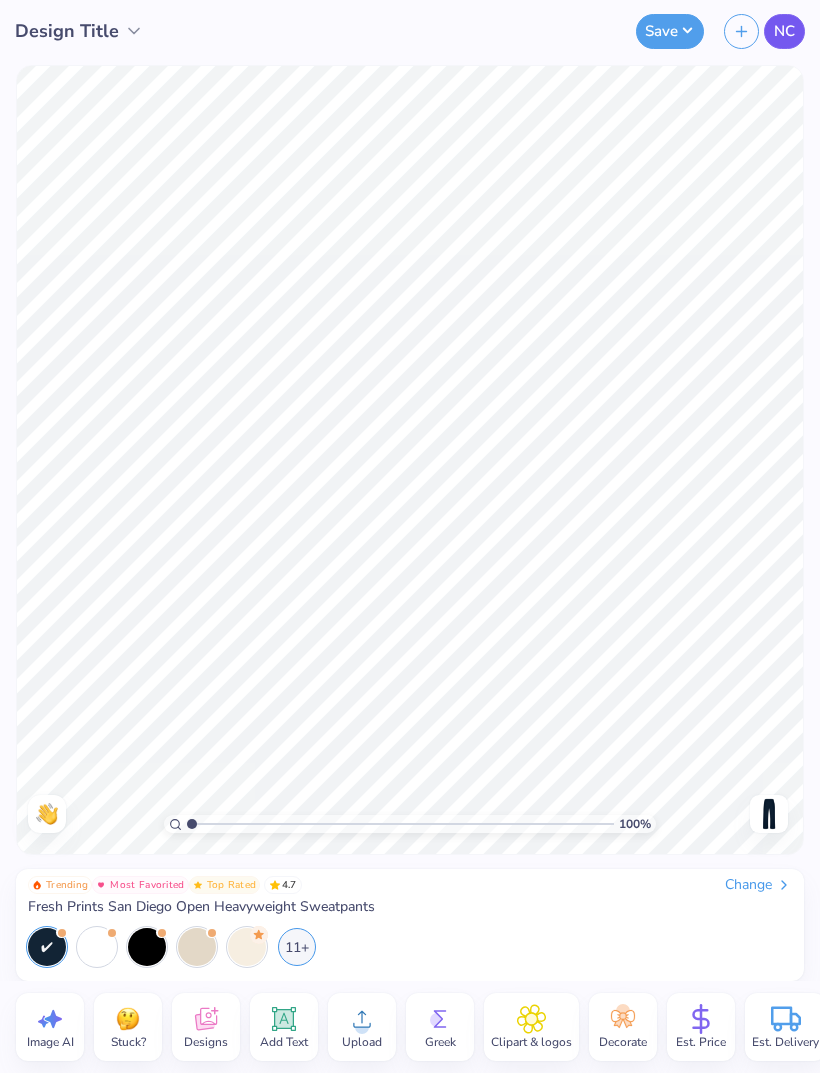 click on "NC" at bounding box center [784, 31] 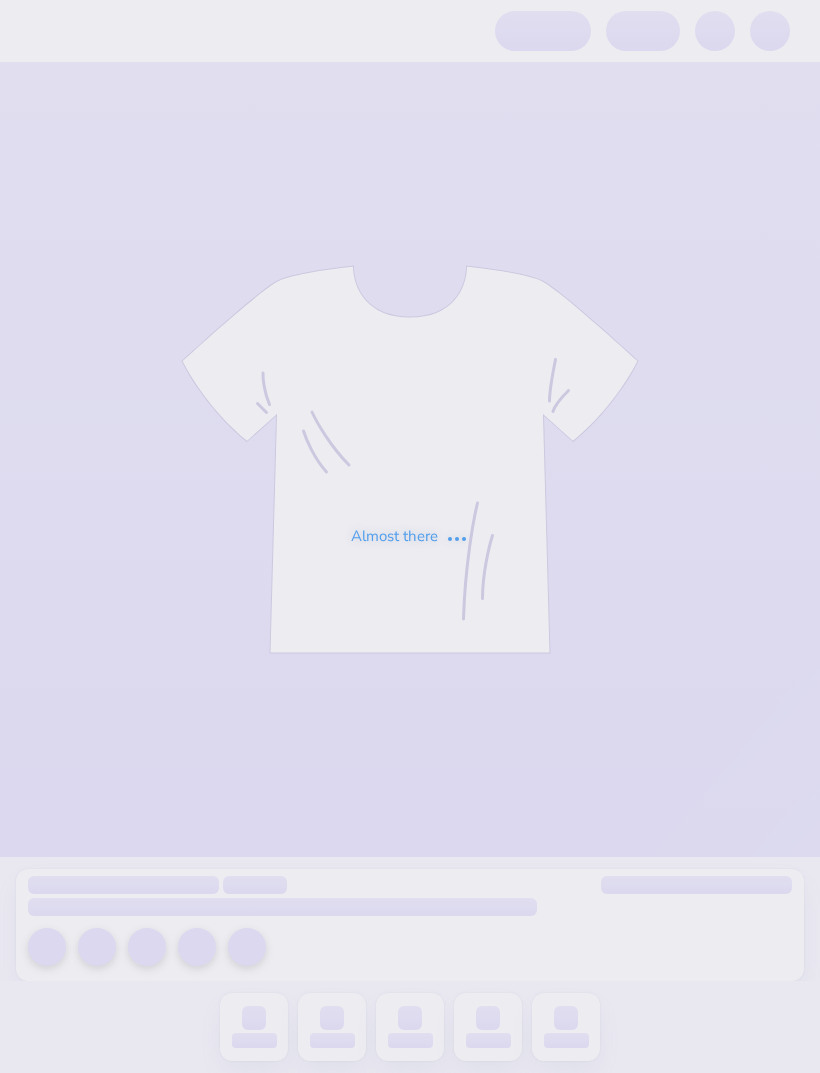 scroll, scrollTop: 0, scrollLeft: 0, axis: both 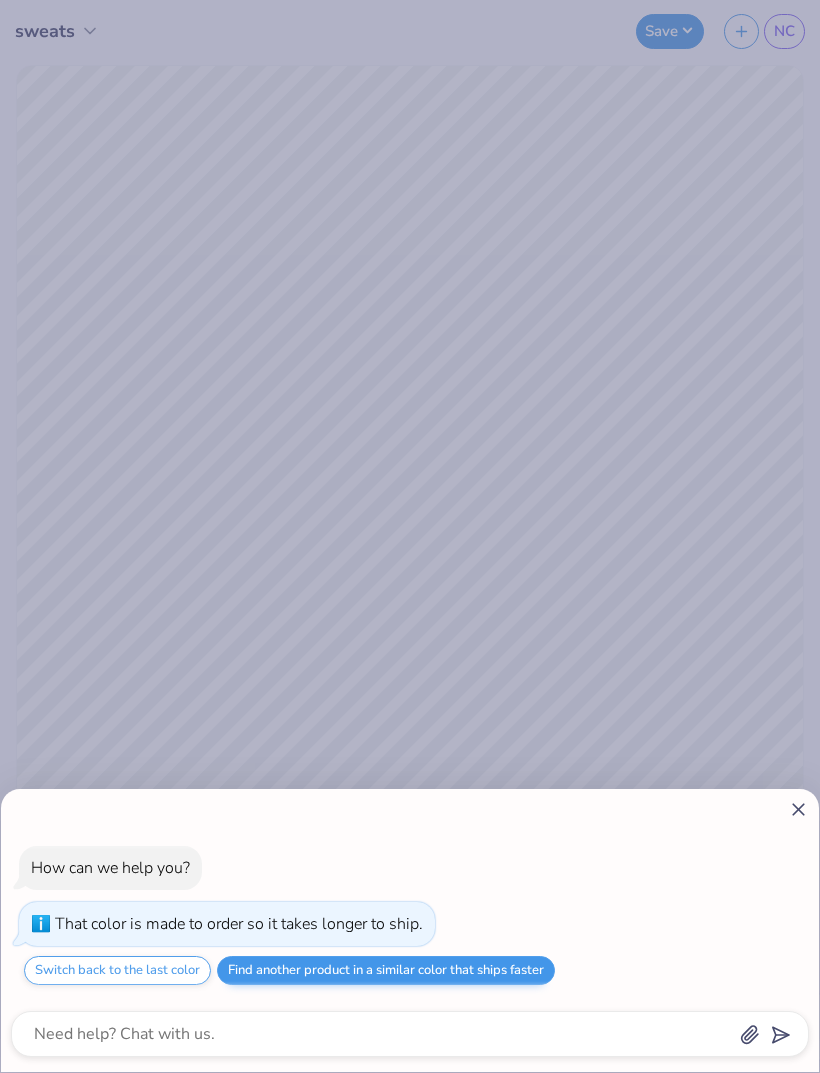 click on "Find another product in a similar color that ships faster" at bounding box center [386, 970] 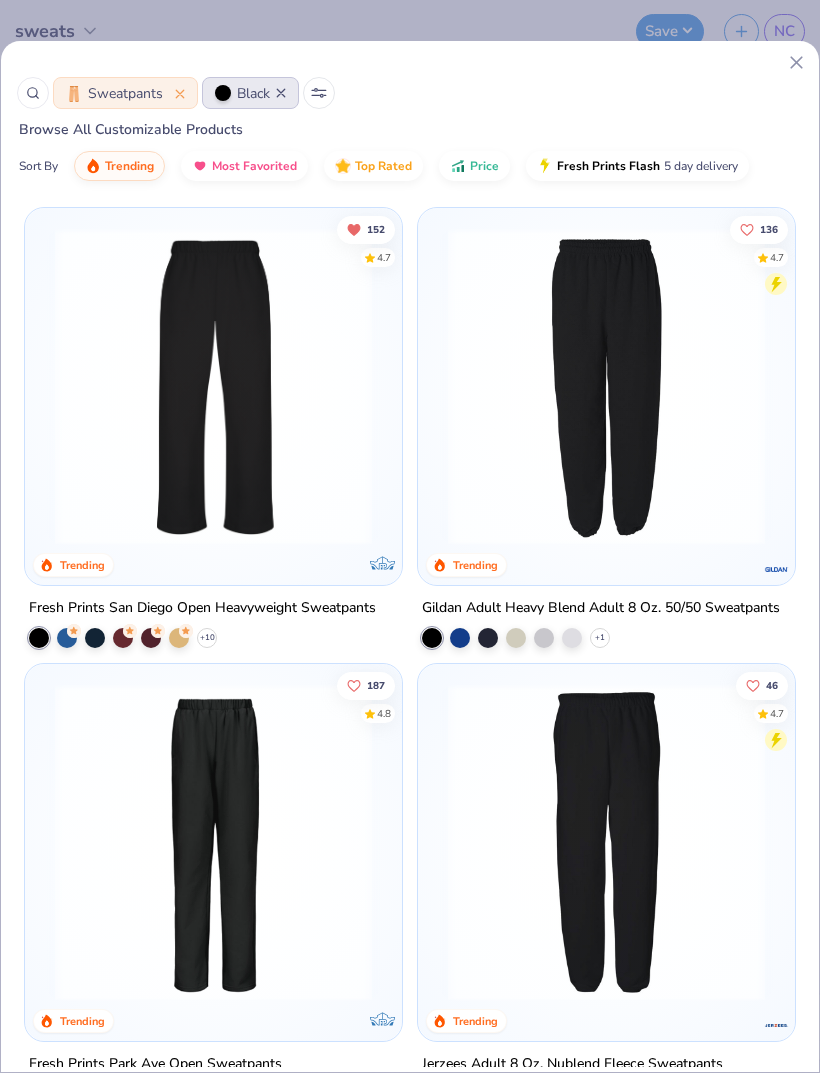 click at bounding box center [213, 386] 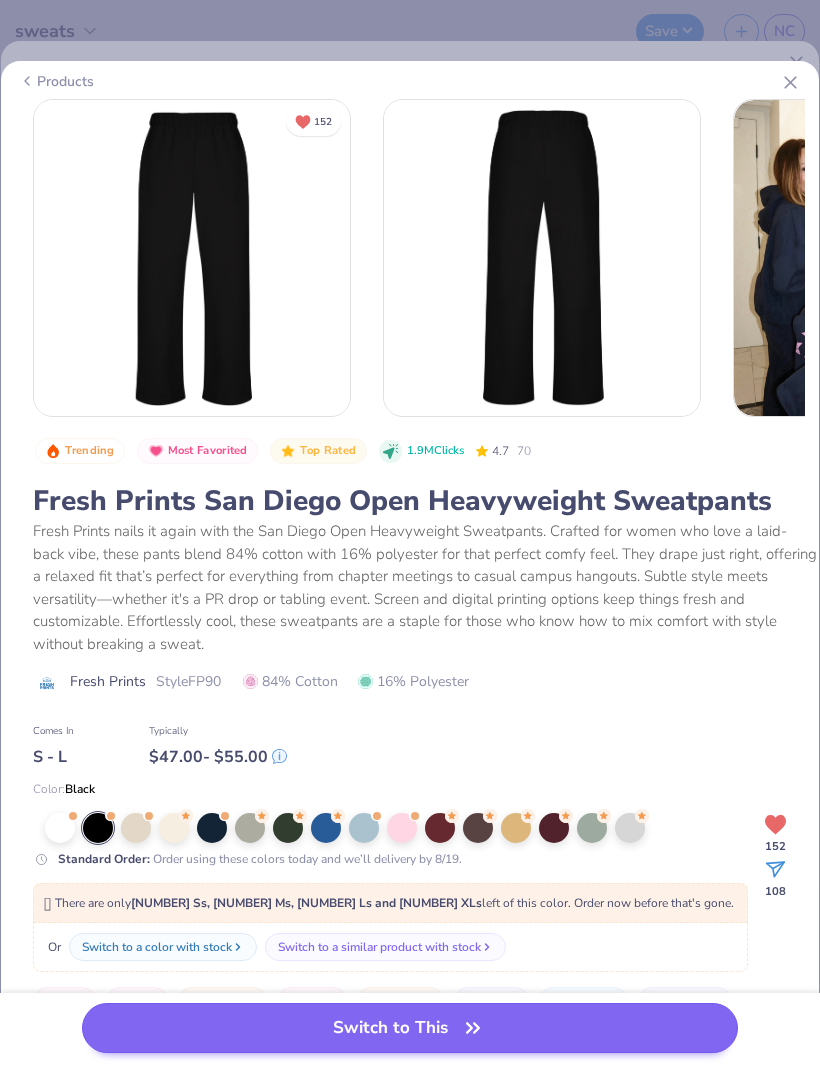 click on "Switch to This" at bounding box center (410, 1028) 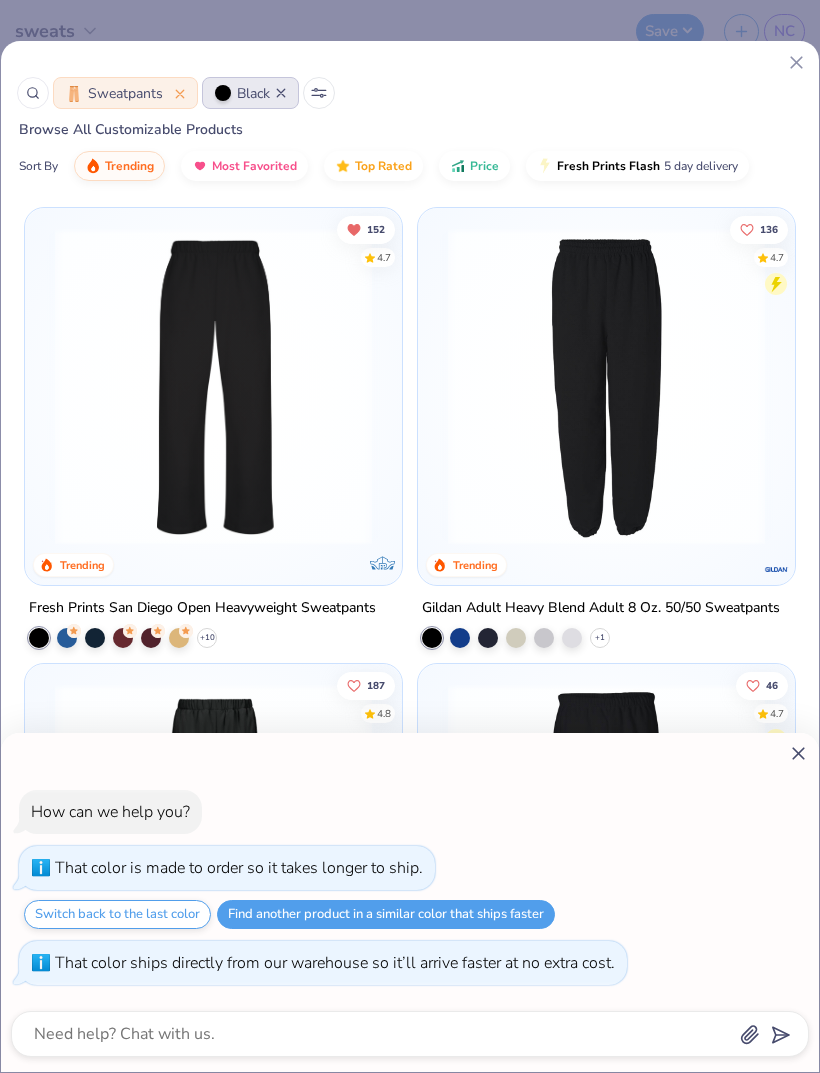click on "That color ships directly from our warehouse so it’ll arrive faster at no extra cost." at bounding box center (335, 963) 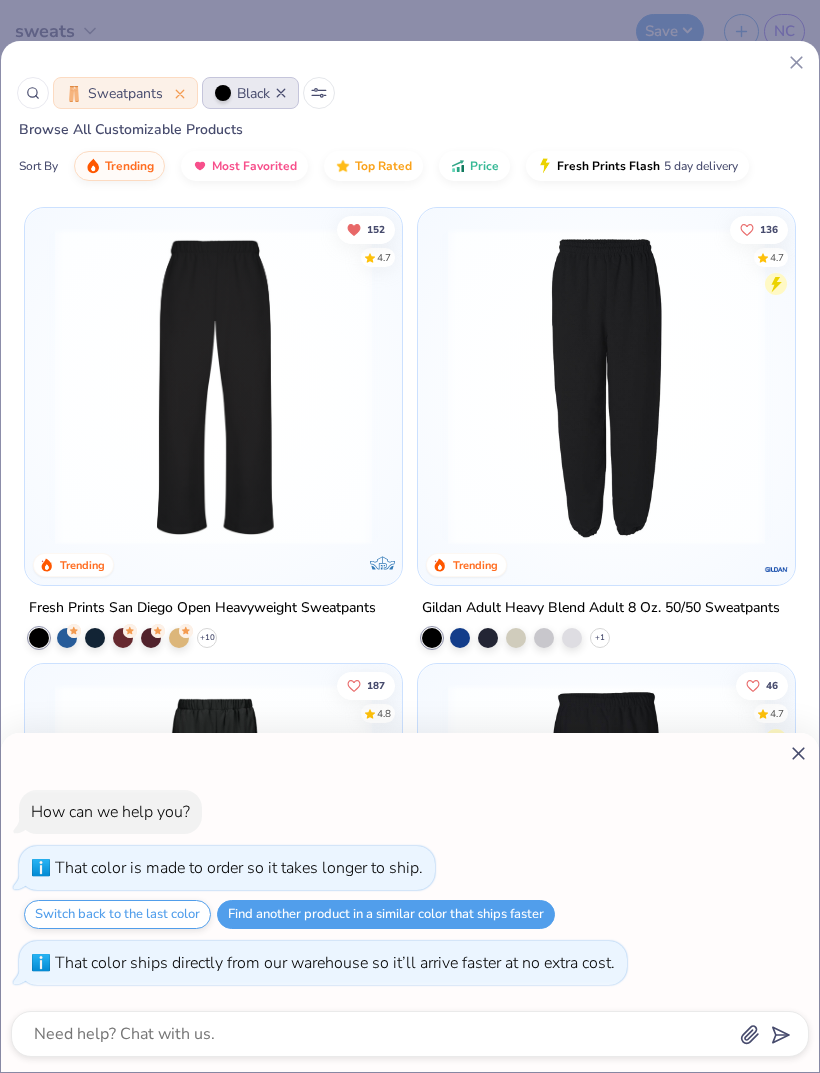 click on "How can we help you? That color is made to order so it takes longer to ship. Switch back to the last color Find another product in a similar color that ships faster That color ships directly from our warehouse so it’ll arrive faster at no extra cost." at bounding box center [410, 902] 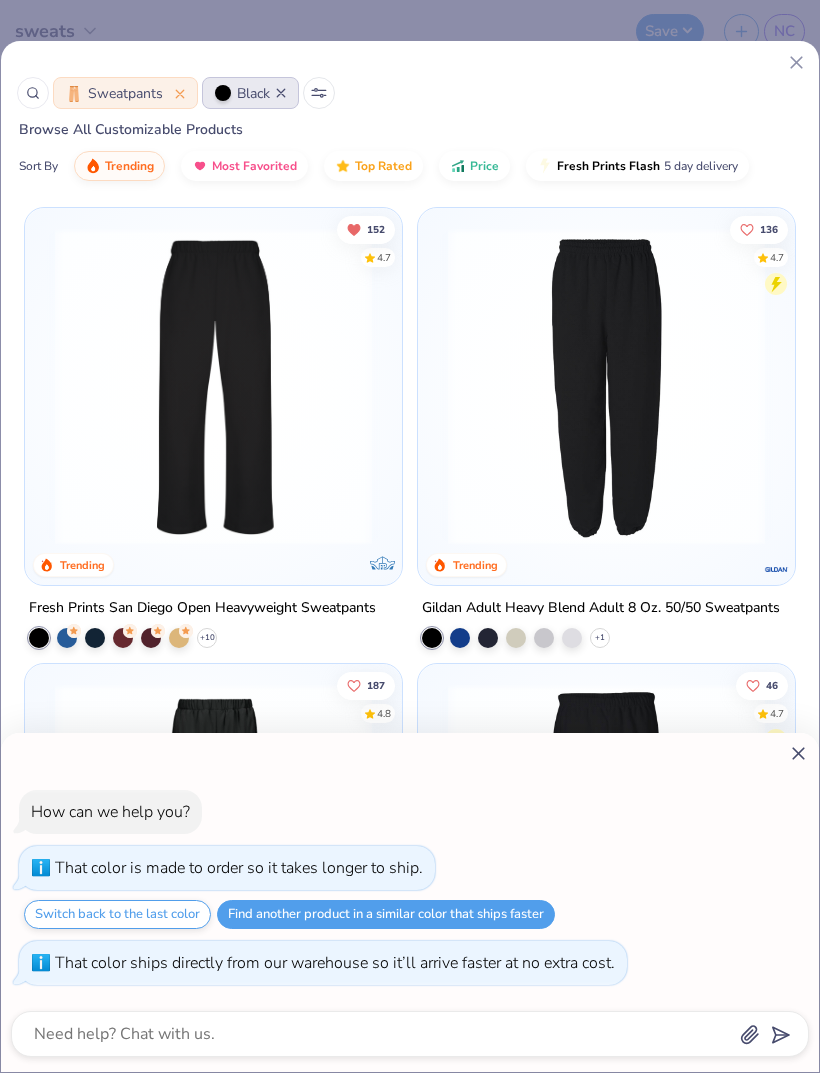 click on "How can we help you? That color is made to order so it takes longer to ship. Switch back to the last color Find another product in a similar color that ships faster That color ships directly from our warehouse so it’ll arrive faster at no extra cost." at bounding box center [410, 902] 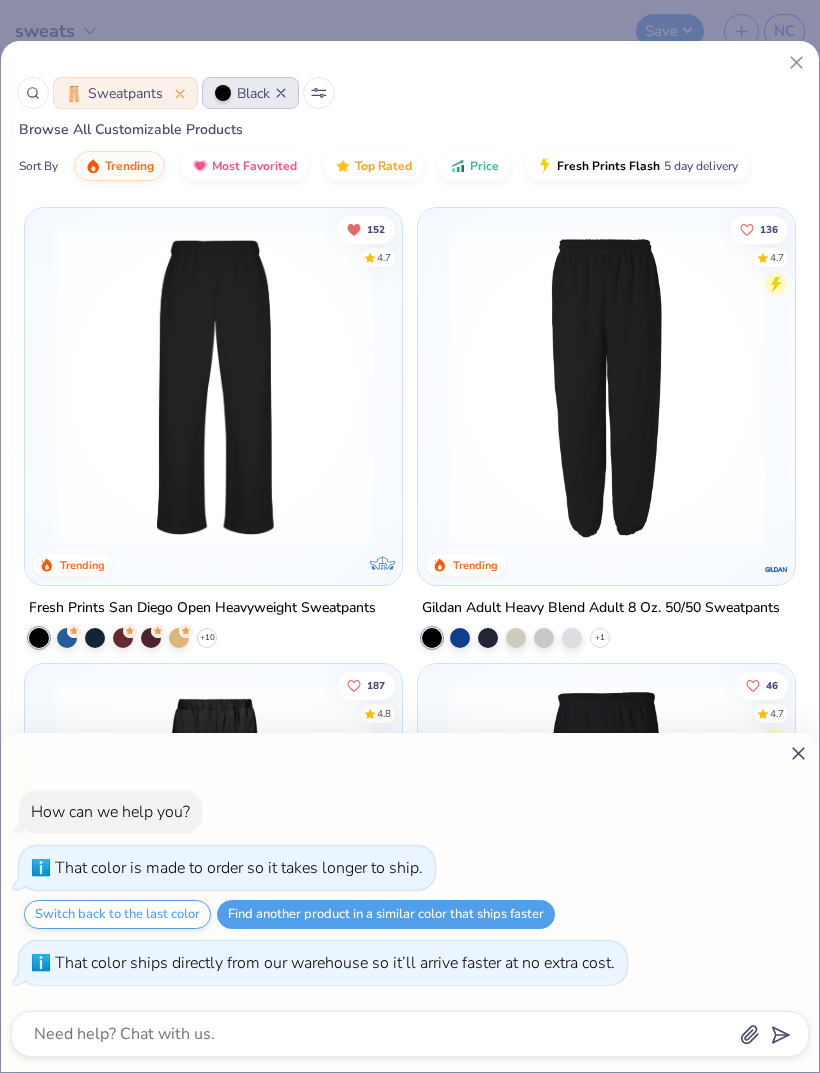 click 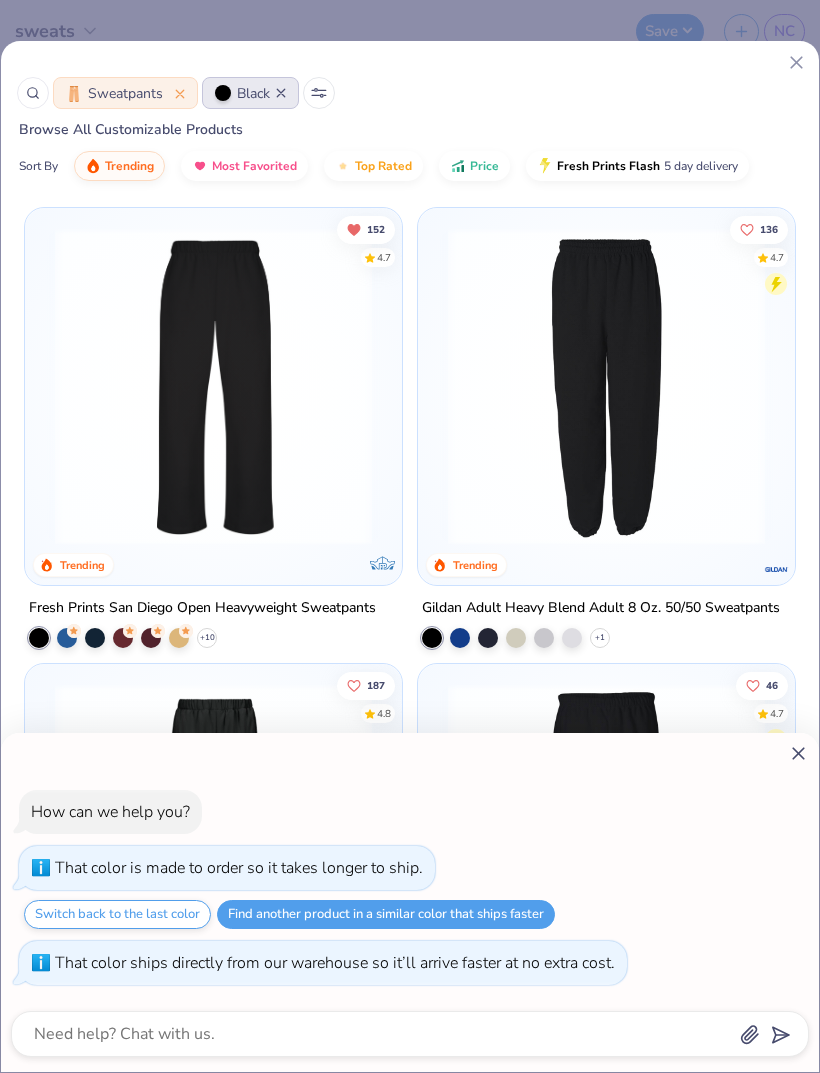 type on "x" 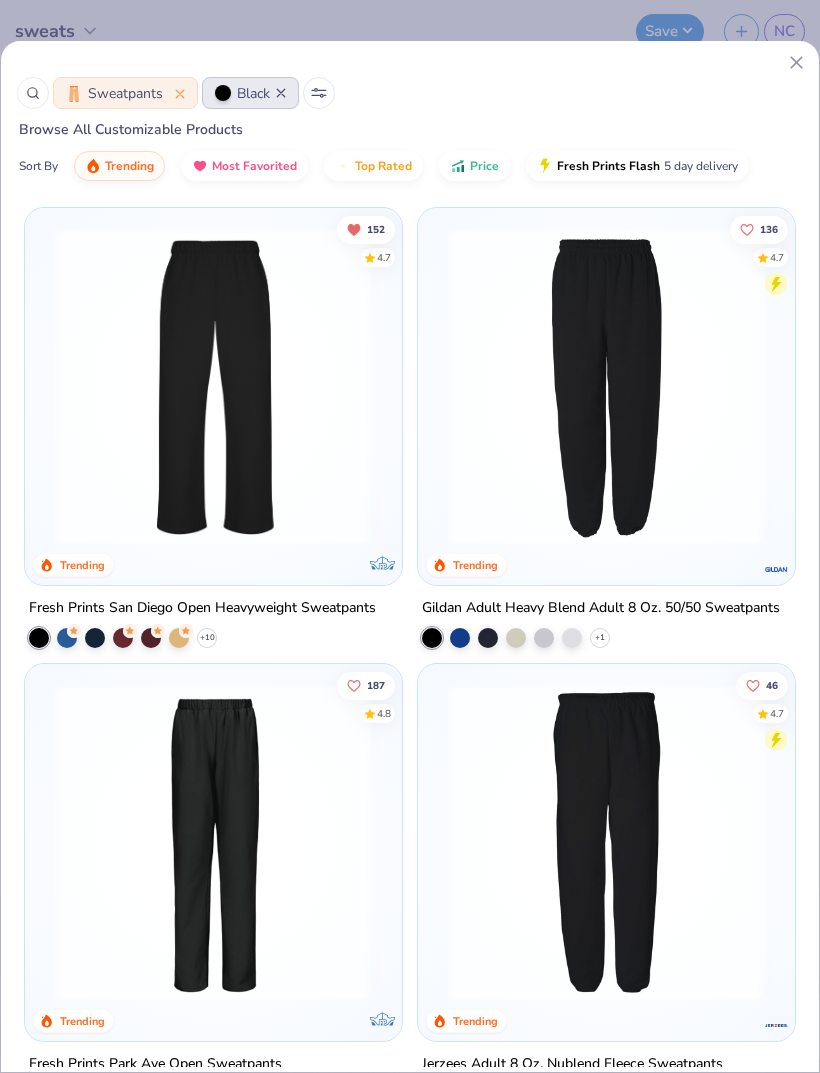 click at bounding box center [213, 386] 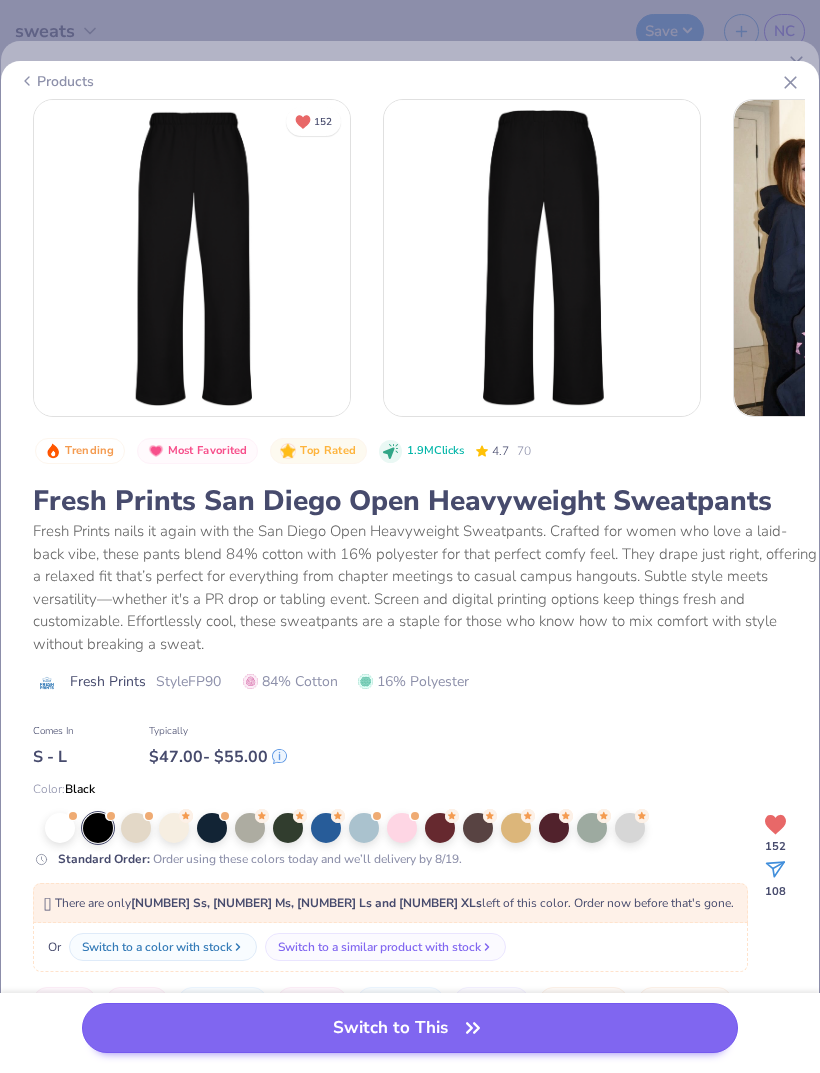 click on "Switch to This" at bounding box center [410, 1028] 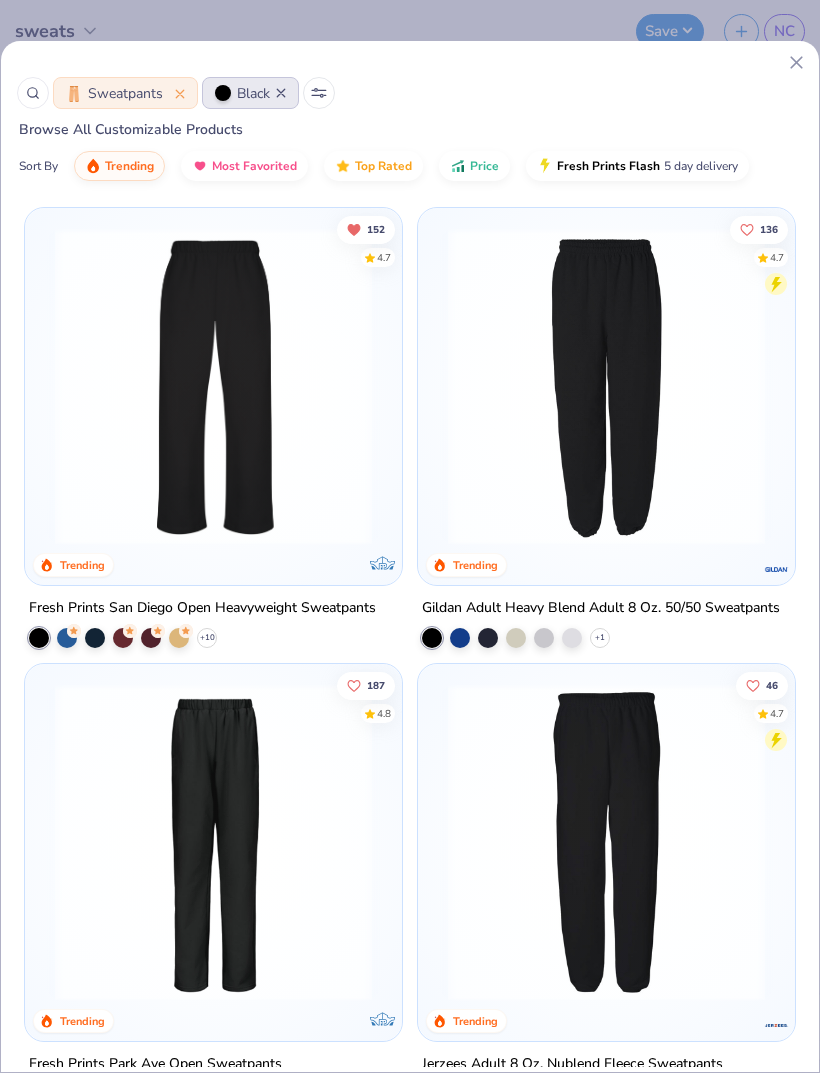 click 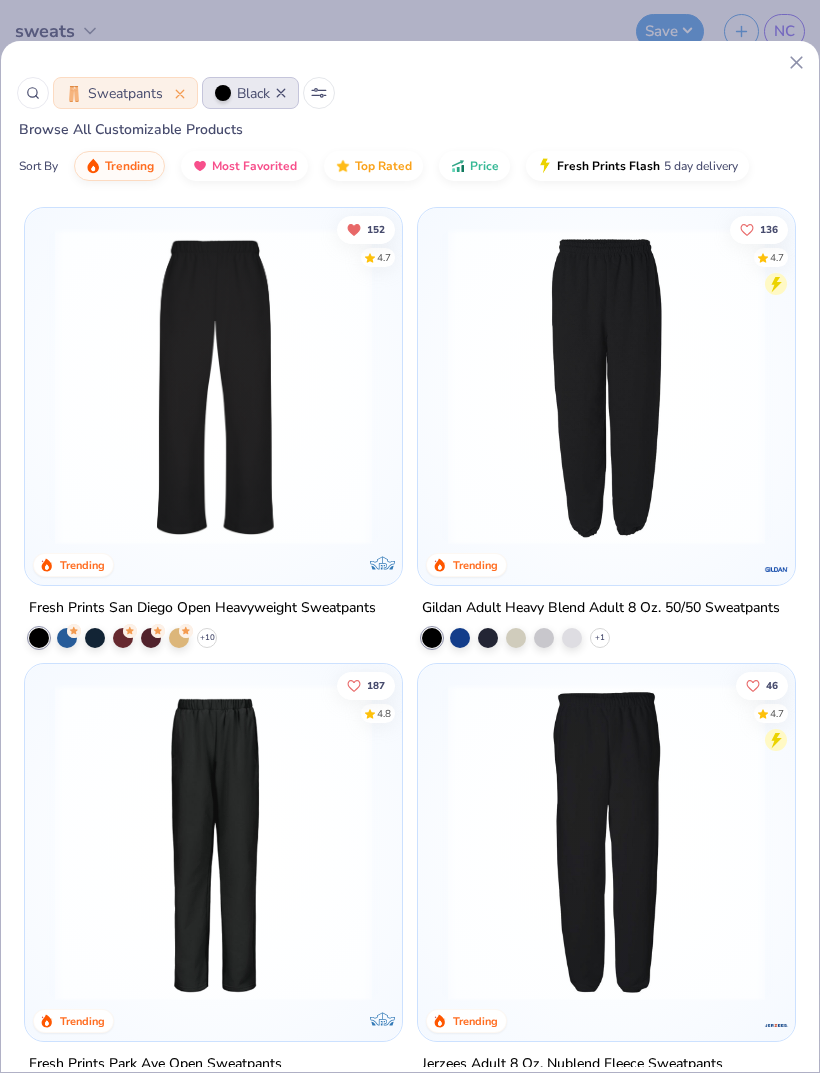 click 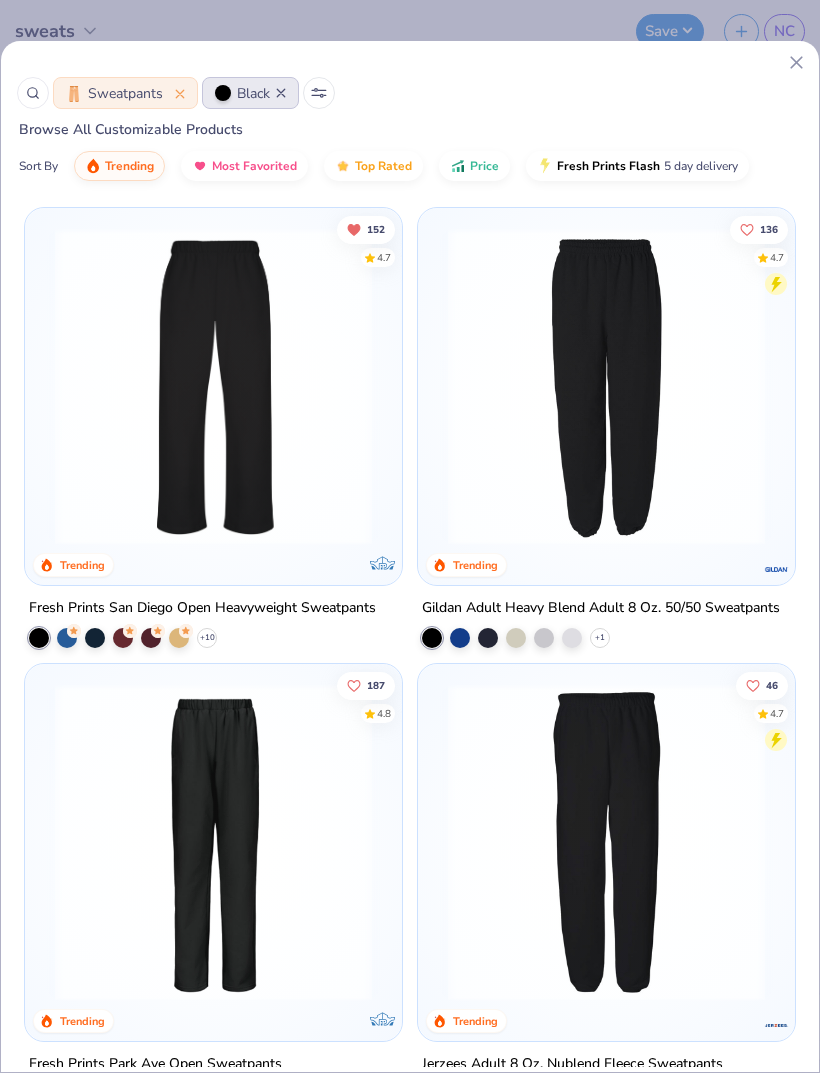 click 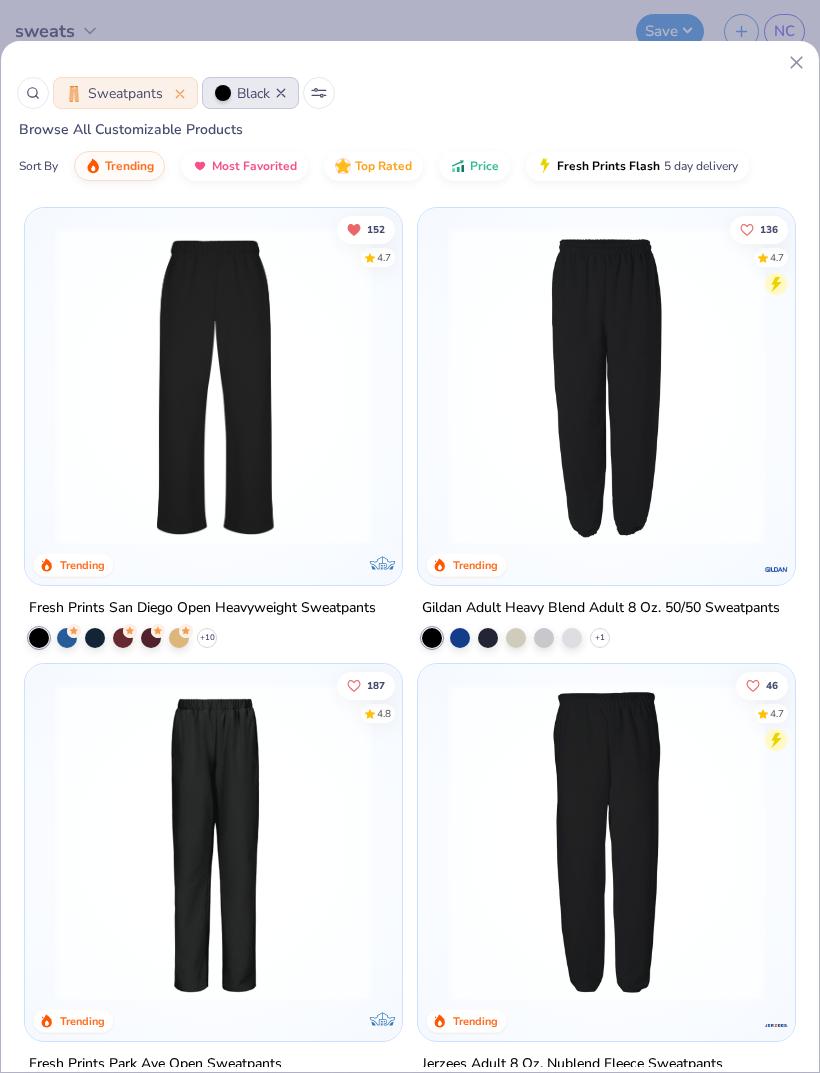 scroll, scrollTop: 0, scrollLeft: 0, axis: both 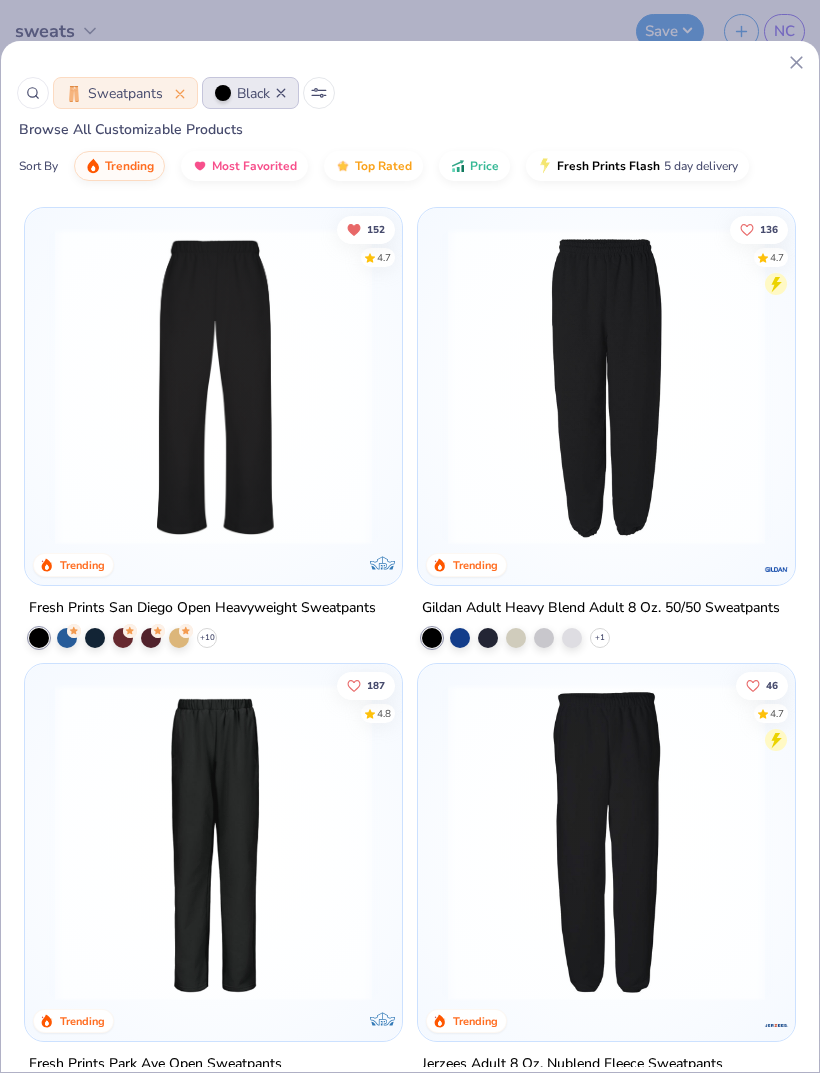 click on "Sweatpants Black Browse All Customizable Products Sort By Trending Most Favorited Top Rated Price Fresh Prints Flash 5 day delivery" at bounding box center (410, 126) 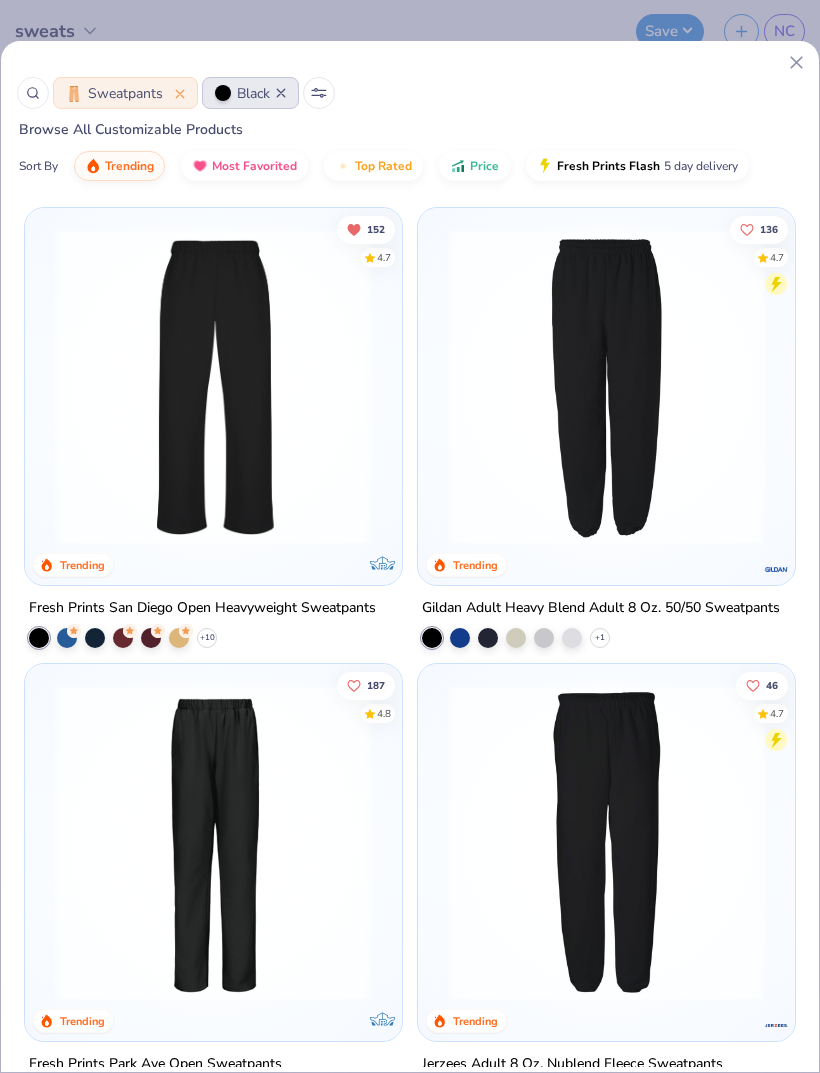 click on "Sweatpants Black Browse All Customizable Products Sort By Trending Most Favorited Top Rated Price Fresh Prints Flash 5 day delivery" at bounding box center [410, 126] 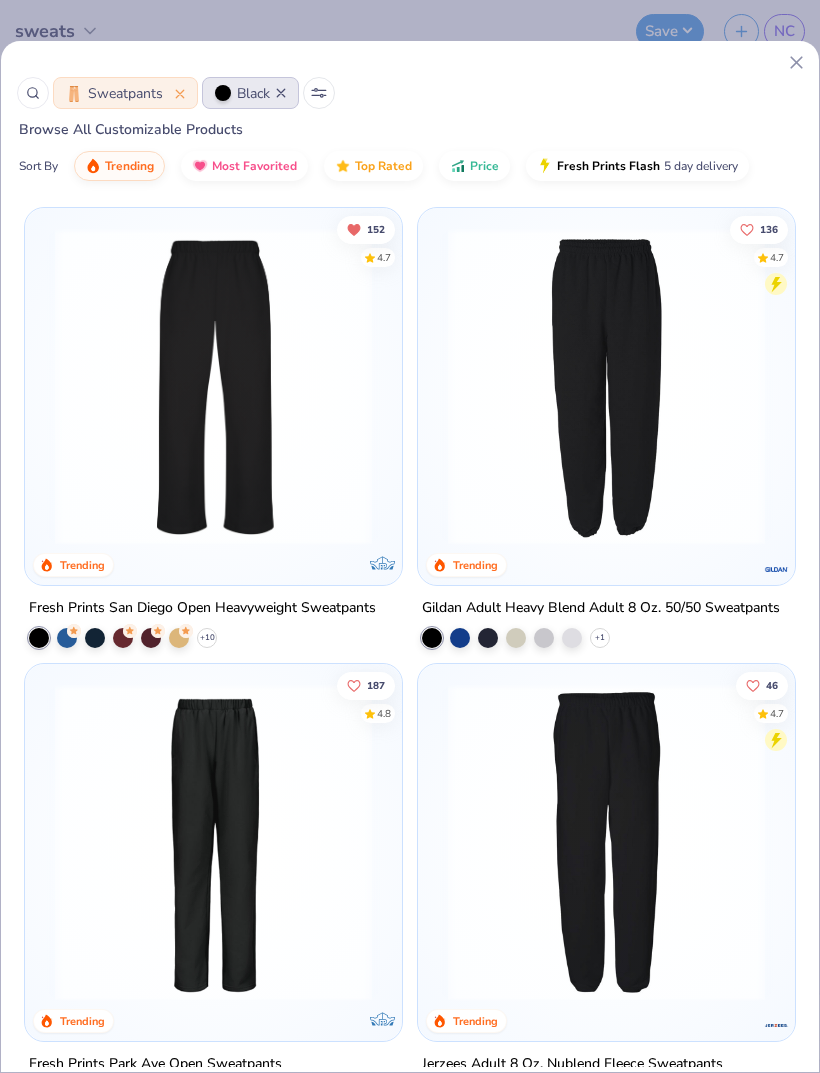 click 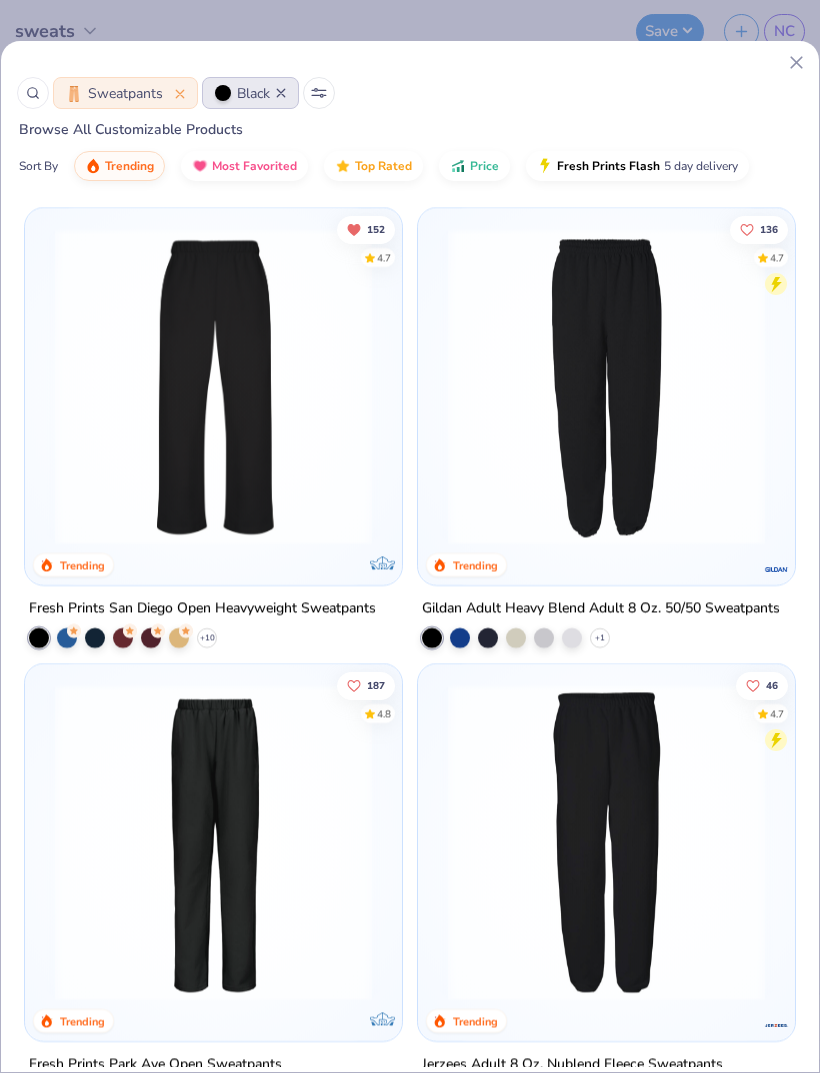 scroll, scrollTop: 0, scrollLeft: 0, axis: both 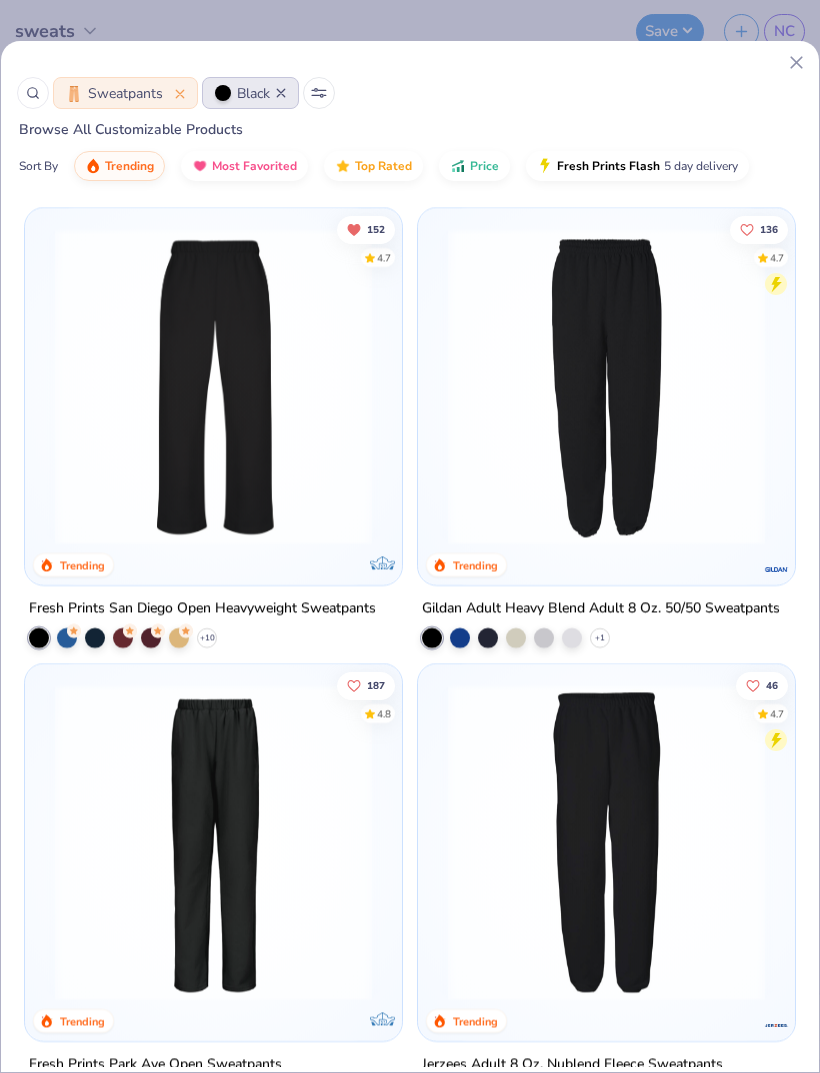 click 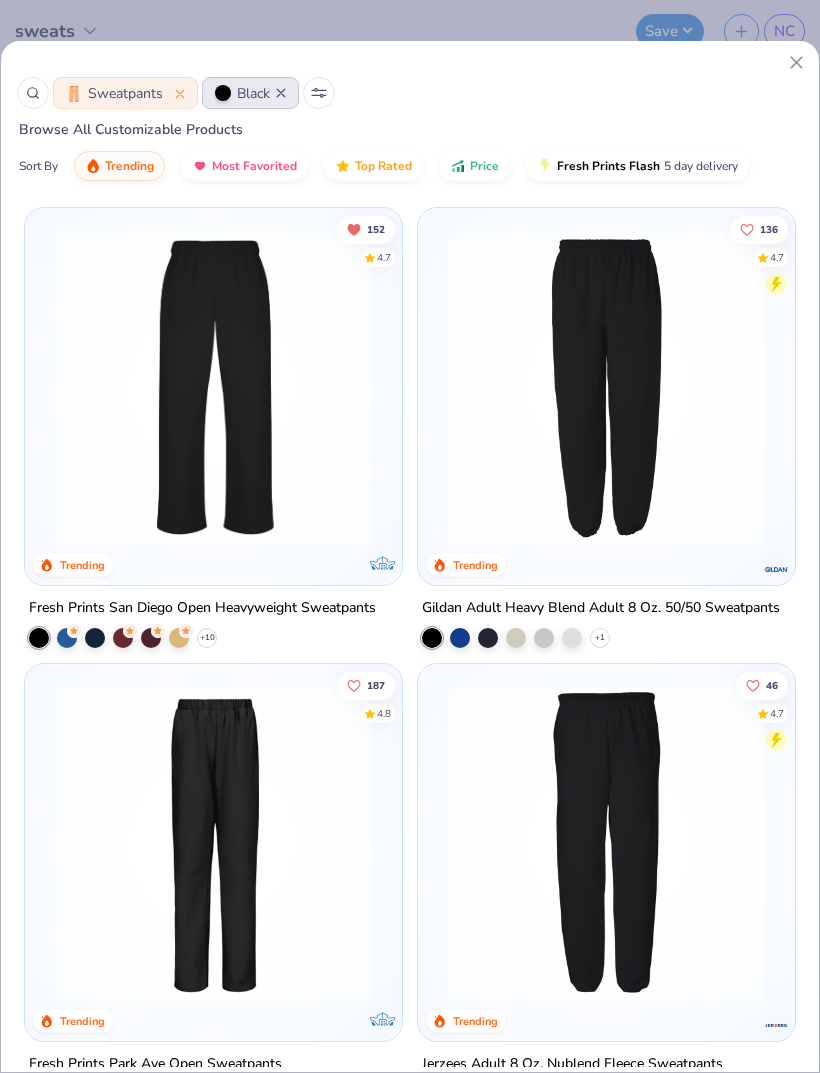 scroll, scrollTop: 0, scrollLeft: 0, axis: both 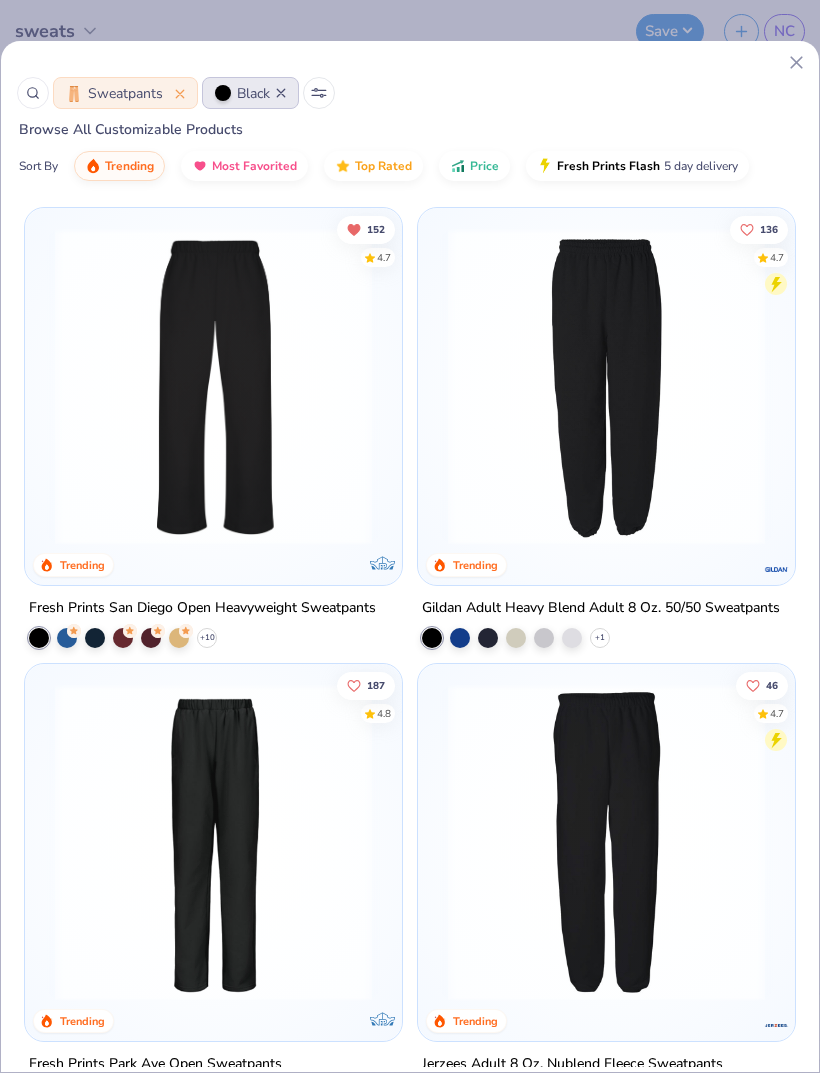 click 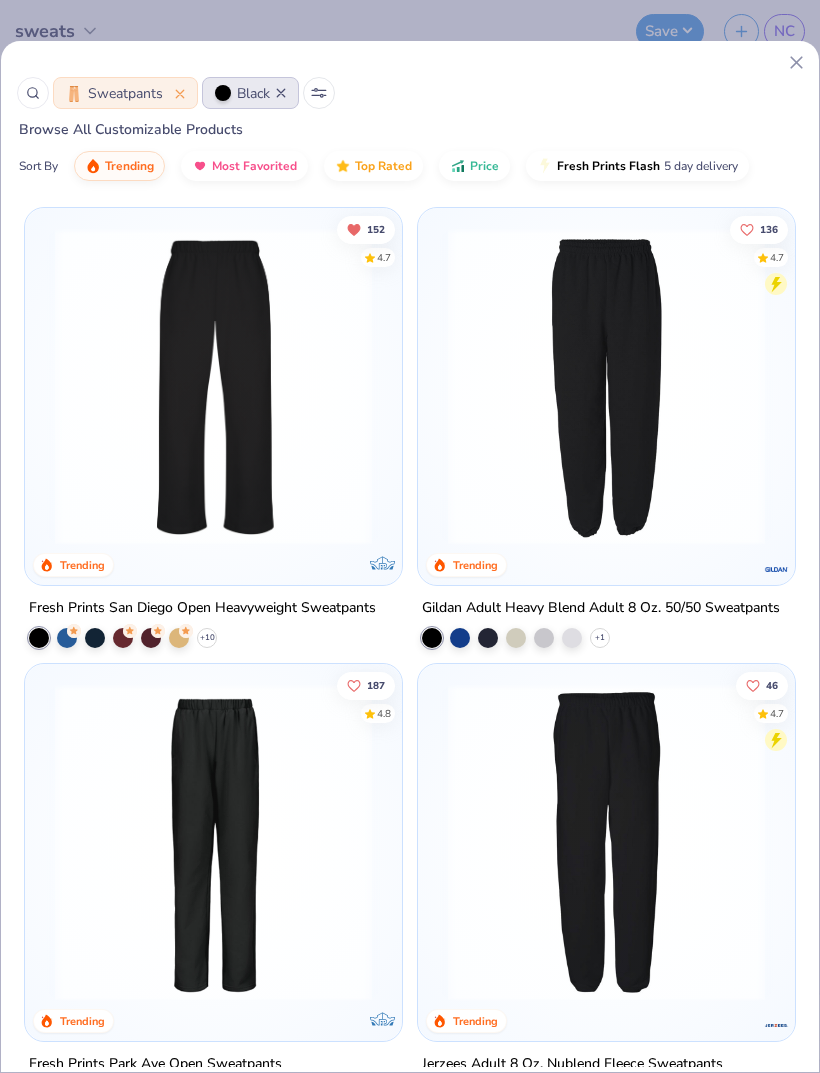 click 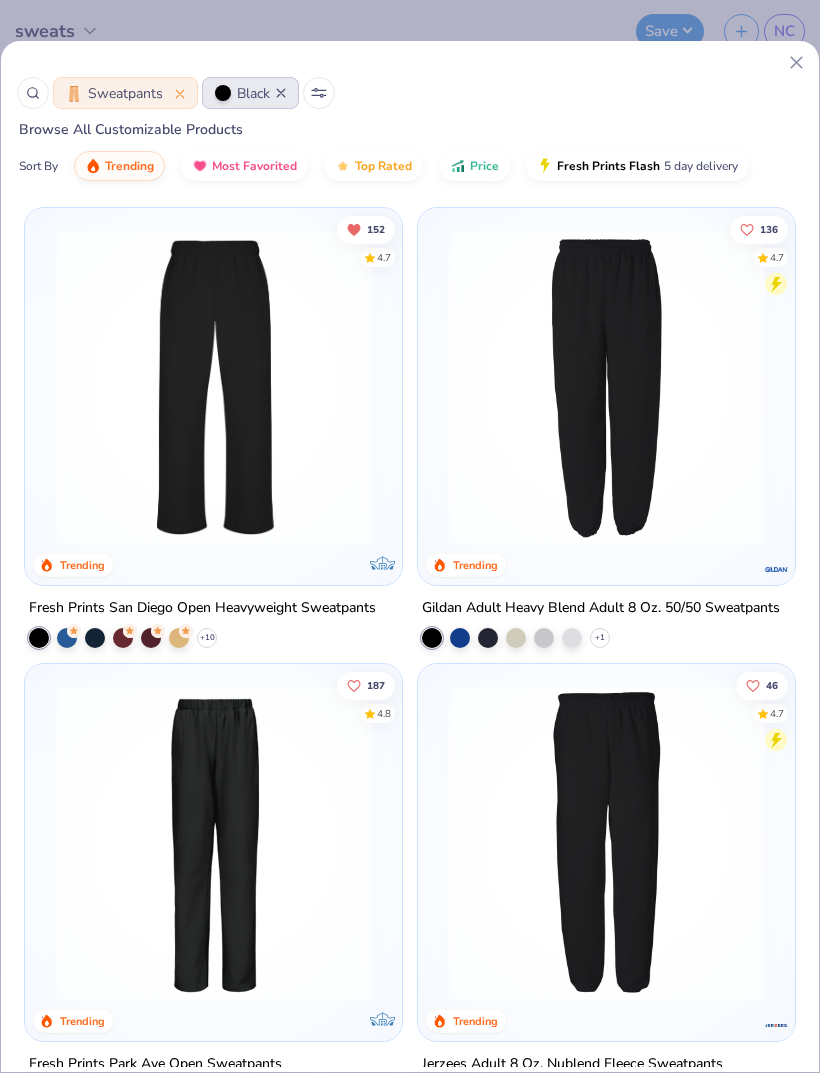 click 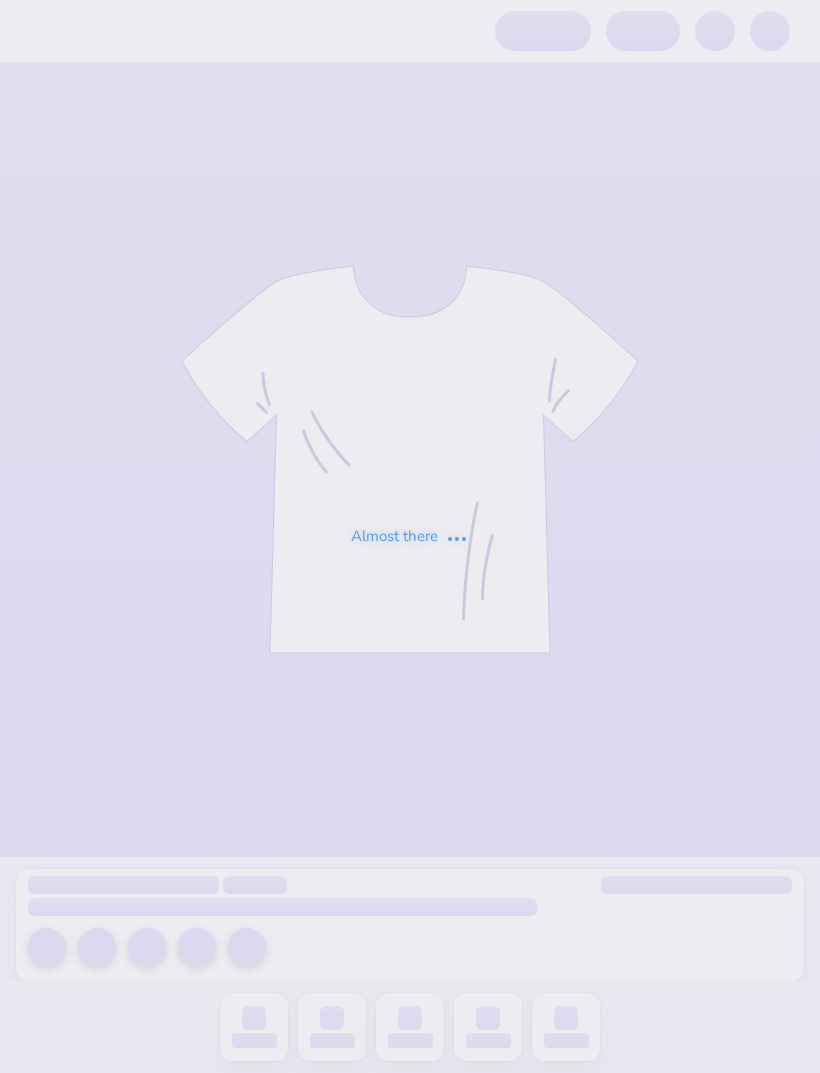 scroll, scrollTop: 0, scrollLeft: 0, axis: both 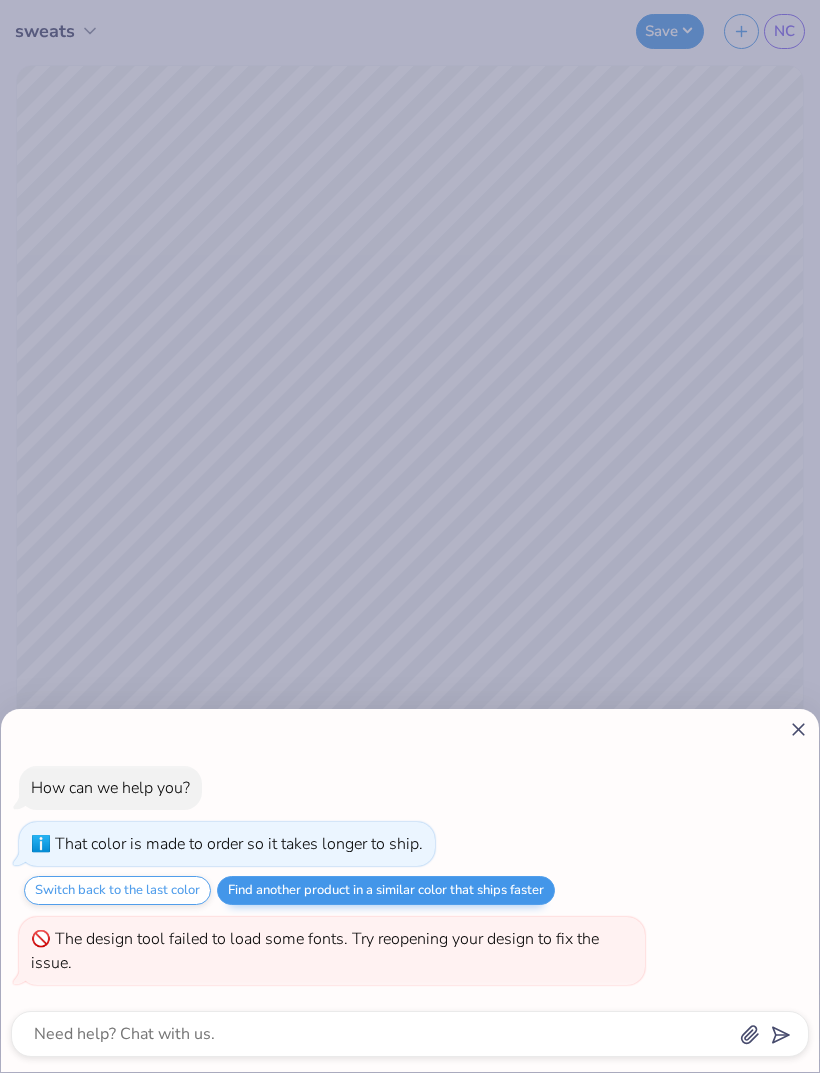 click on "Find another product in a similar color that ships faster" at bounding box center (386, 890) 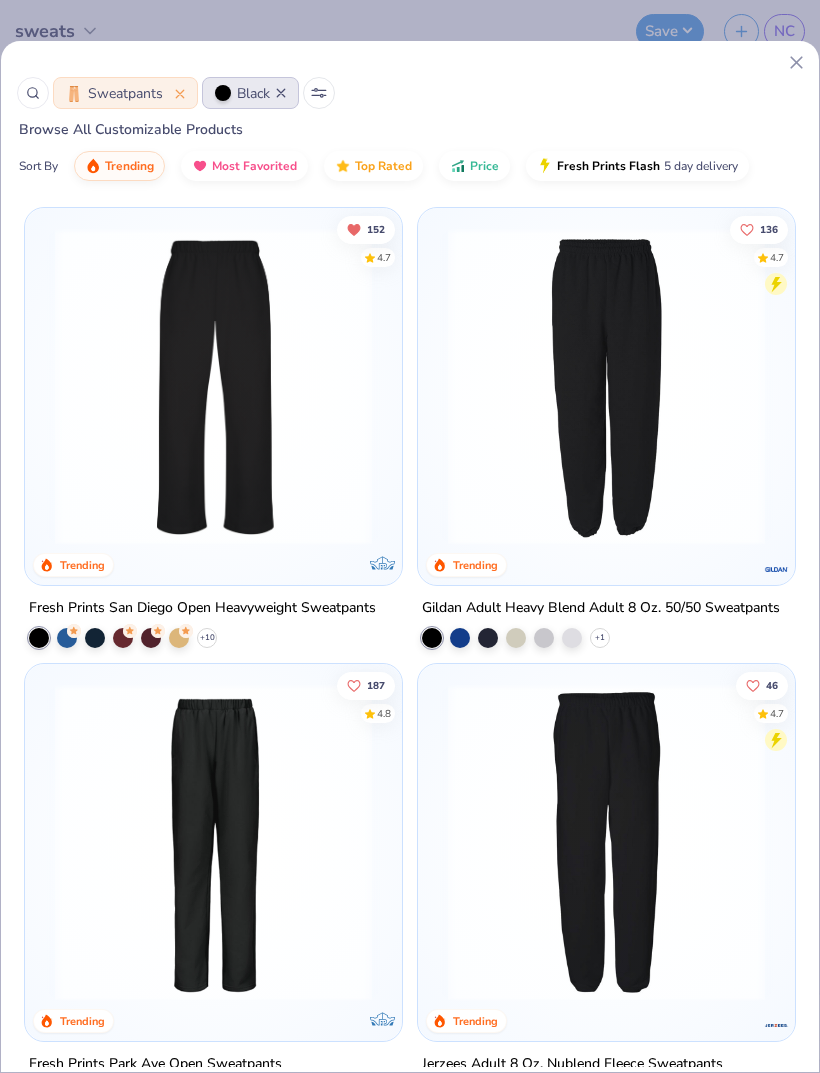 click at bounding box center [213, 386] 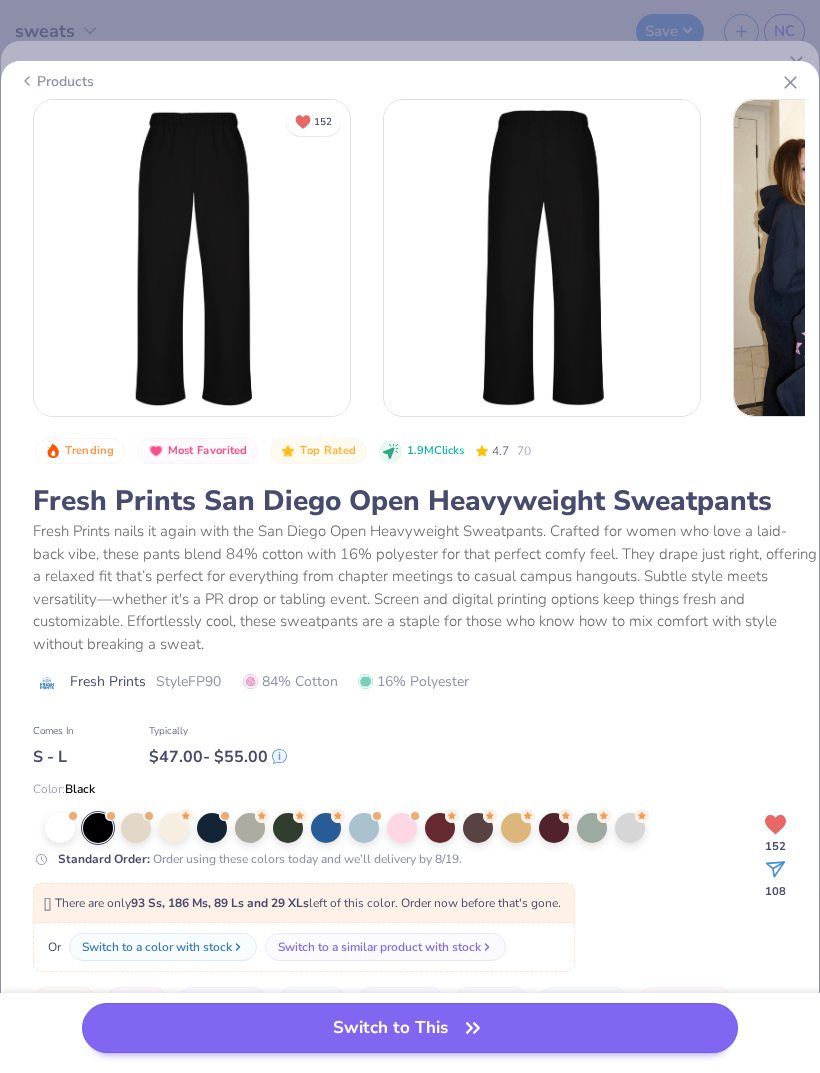 click 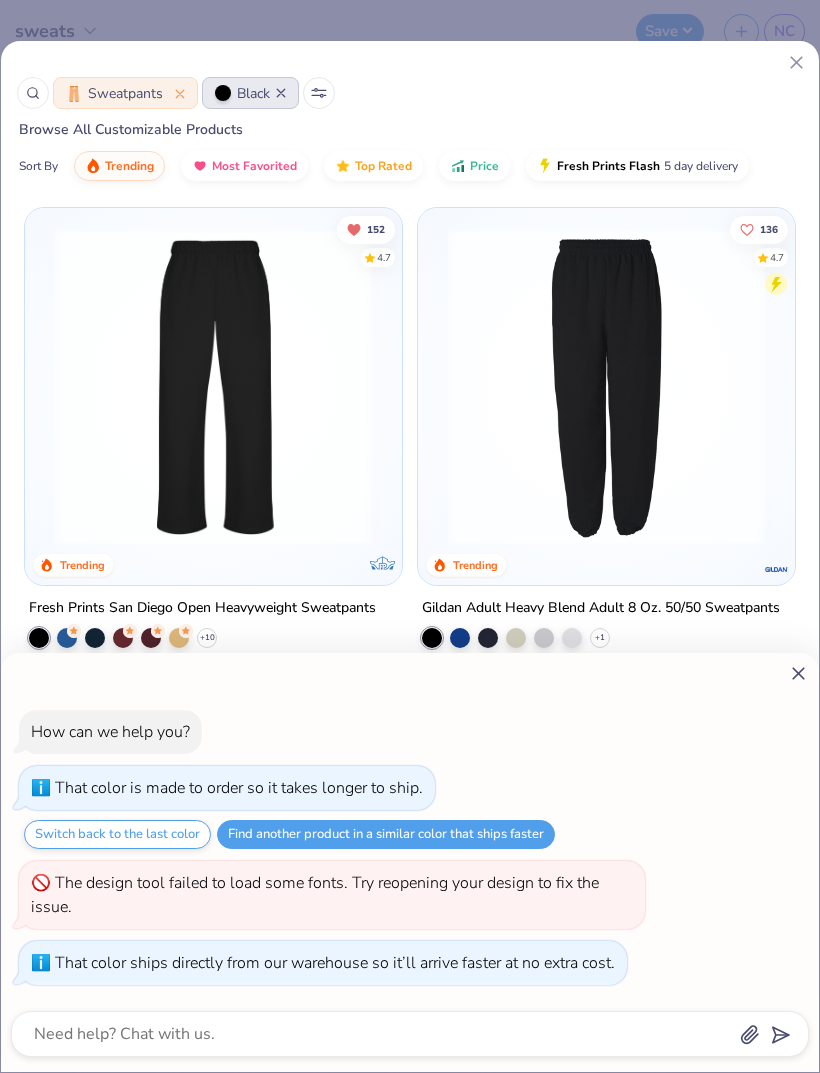 click on "How can we help you? That color is made to order so it takes longer to ship. Switch back to the last color Find another product in a similar color that ships faster The design tool failed to load some fonts. Try reopening your design to fix the issue. That color ships directly from our warehouse so it’ll arrive faster at no extra cost." at bounding box center (410, 536) 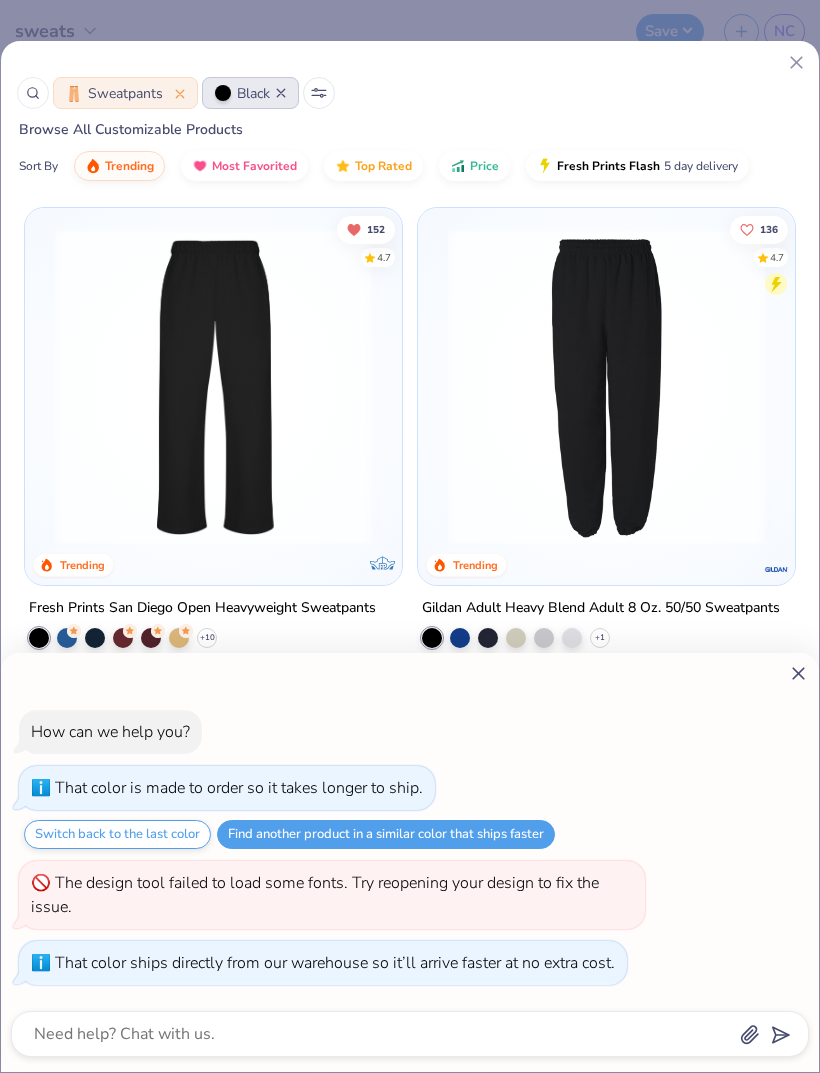 type on "x" 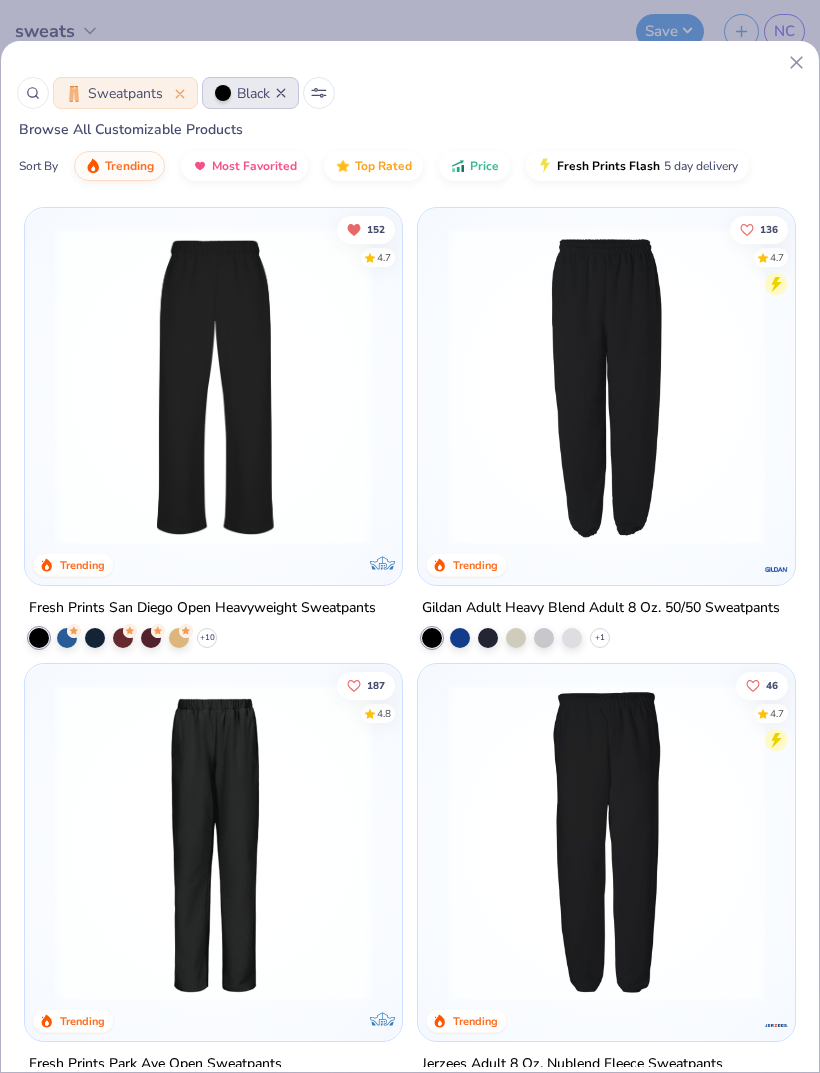 click 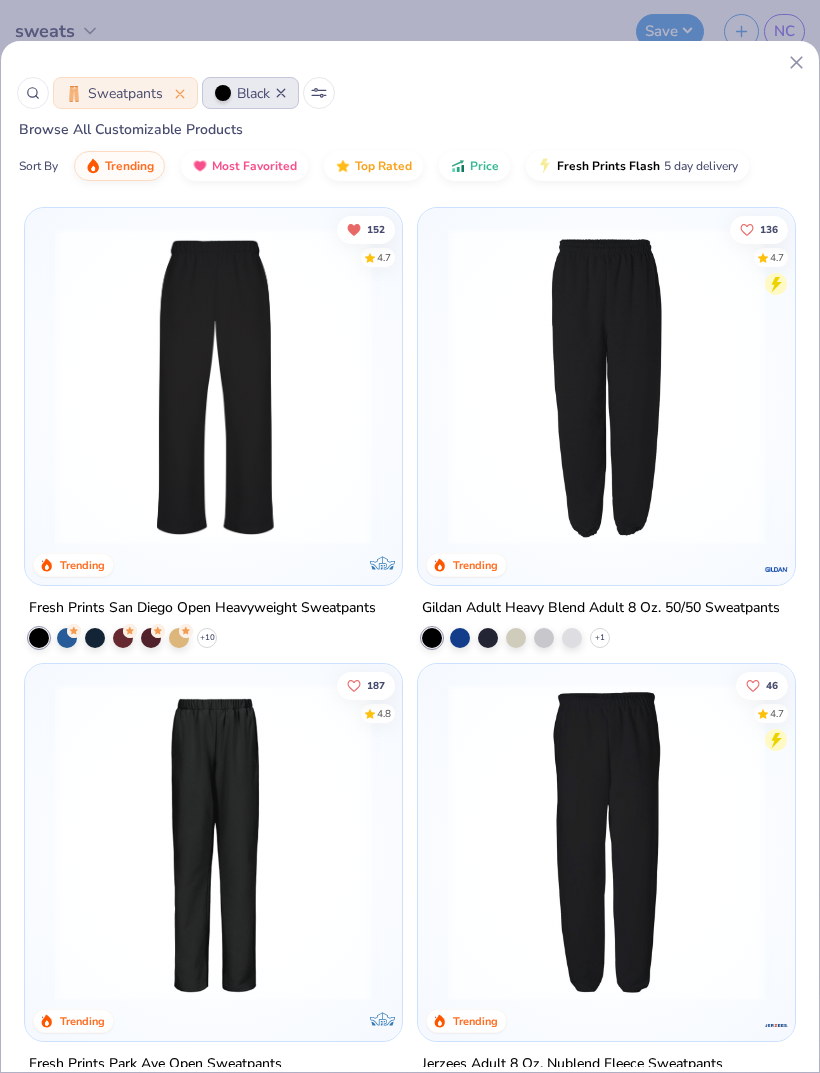 scroll, scrollTop: -50, scrollLeft: 0, axis: vertical 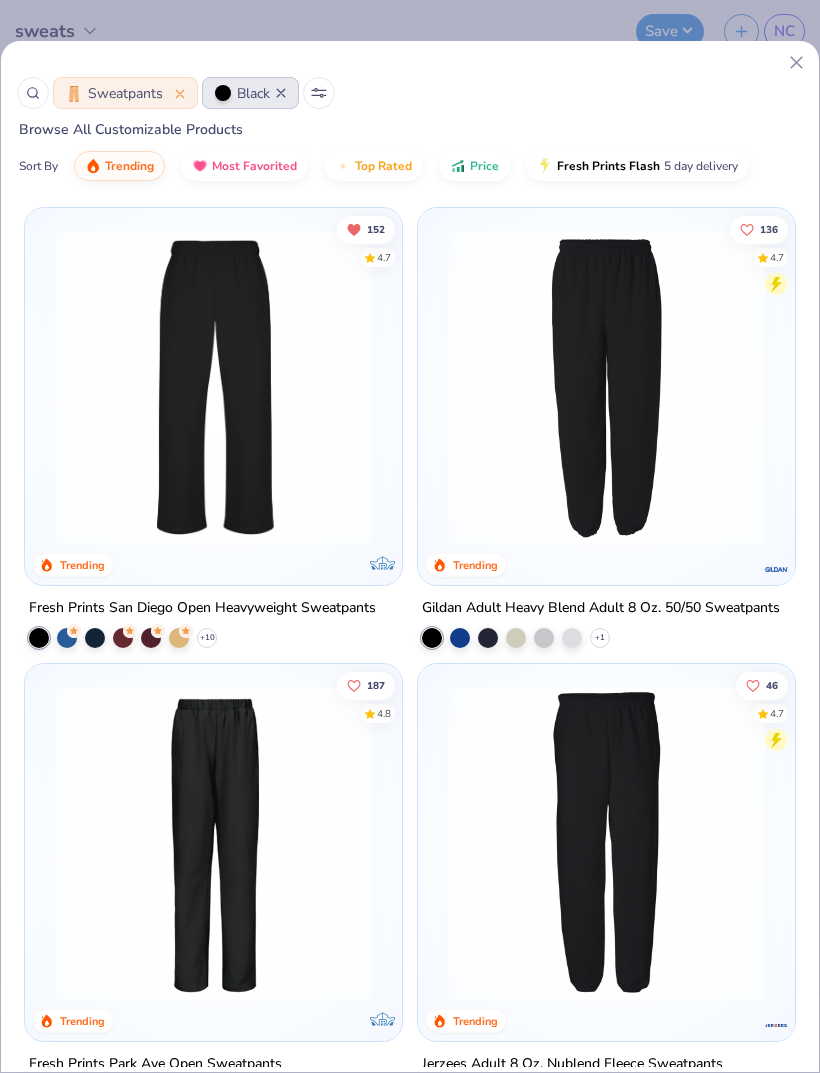 click on "Sweatpants Black Browse All Customizable Products Sort By Trending Most Favorited Top Rated Price Fresh Prints Flash 5 day delivery" at bounding box center [410, 126] 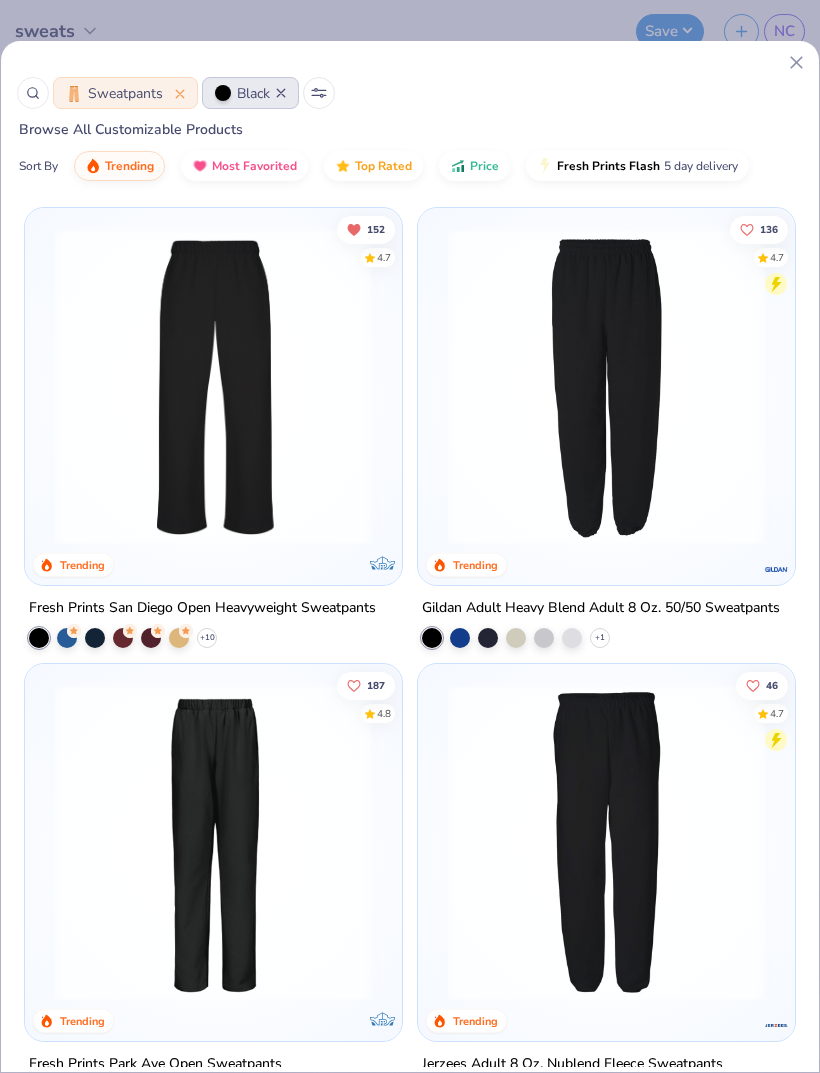click 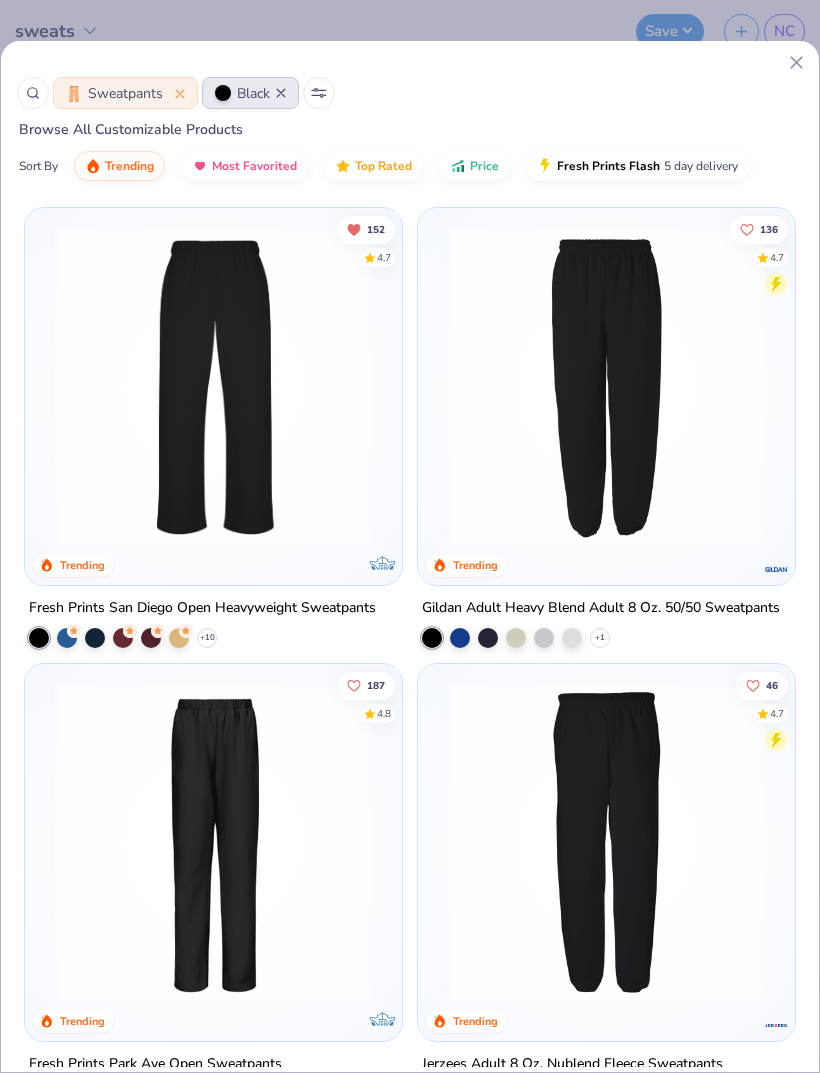 click on "Sweatpants Black Browse All Customizable Products Sort By Trending Most Favorited Top Rated Price Fresh Prints Flash 5 day delivery 152 4.7 Trending Exclusive Fresh Prints San Diego Open Heavyweight Sweatpants + 10 136 4.7 Trending Gildan Adult Heavy Blend Adult 8 Oz. 50/50 Sweatpants + 1 187 4.8 Trending Exclusive Fresh Prints Park Ave Open Sweatpants + 11 46 4.7 Trending Jerzees Adult 8 Oz. Nublend Fleece Sweatpants + 5 41 Los Angeles Apparel Heavy Fleece Sweatpant 14oz 37 Exclusive Fresh Prints Striped Park Ave Open Sweatpants + 4 Jerzees Adult 7.2 Oz. 60/40 Nublend Jogger 13 Jerzees Adult 9.5 oz. Super Sweats NuBlend Fleece Pocketed Sweatpants" at bounding box center [410, 536] 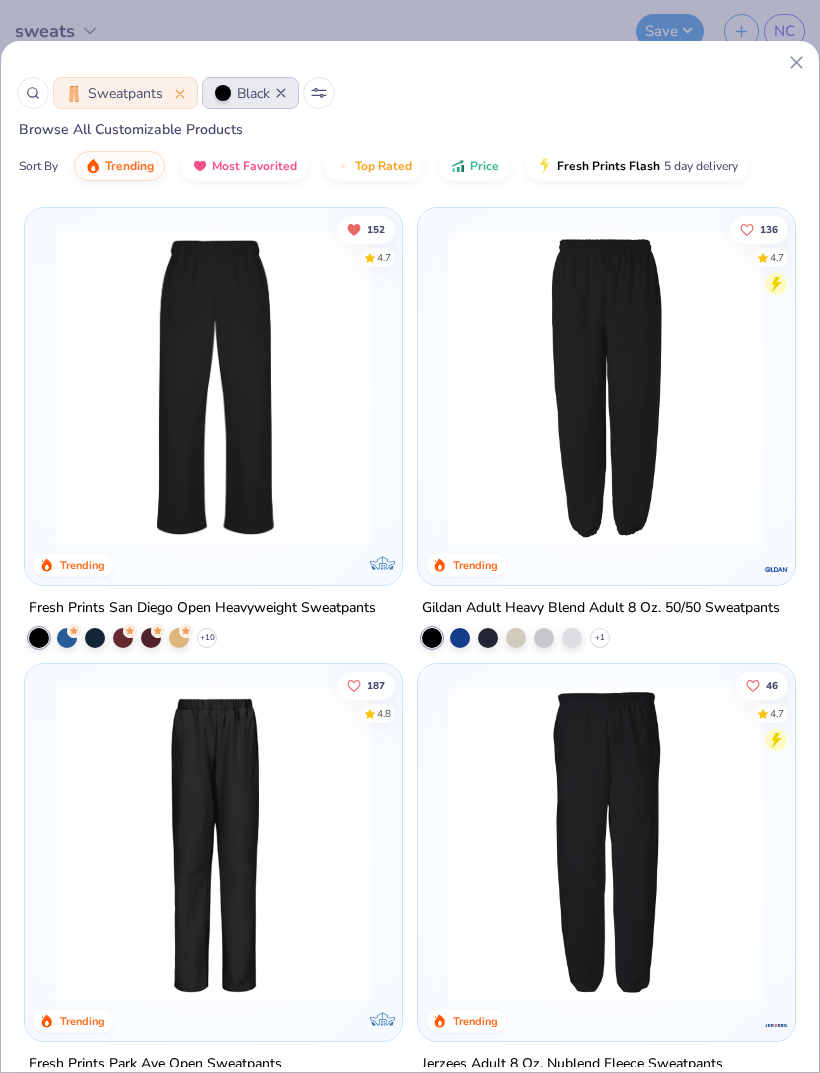 scroll, scrollTop: 0, scrollLeft: 0, axis: both 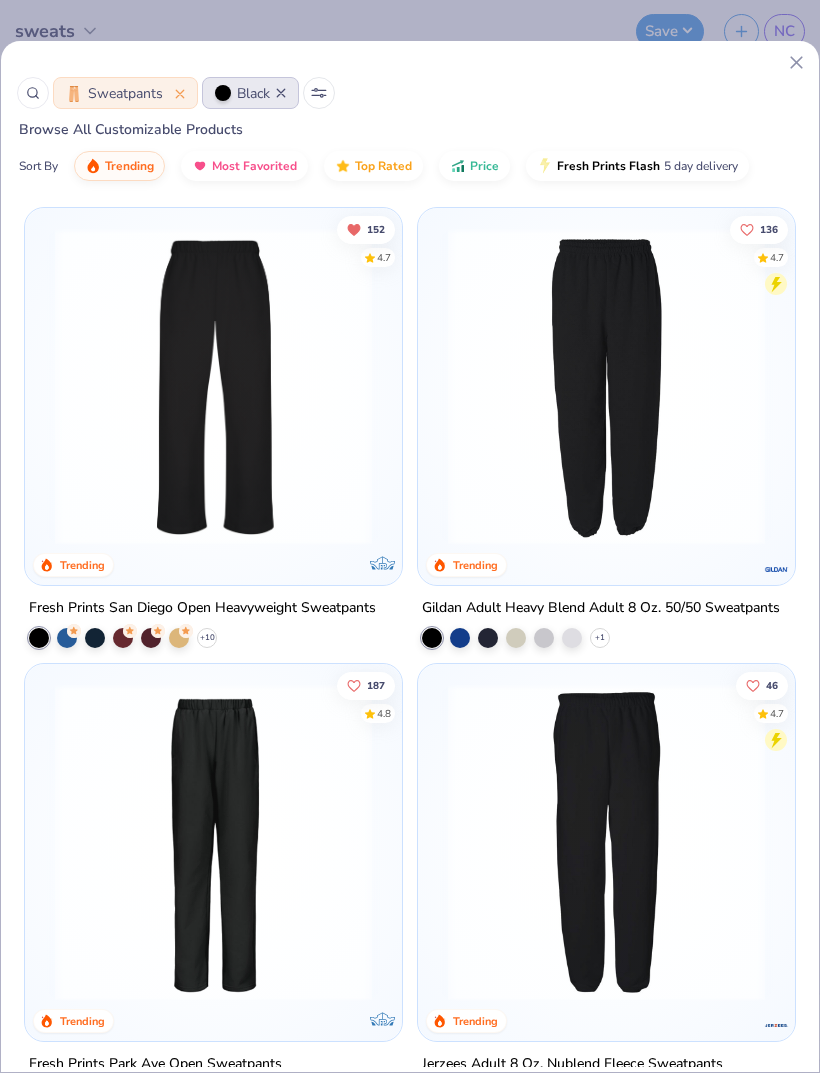 click 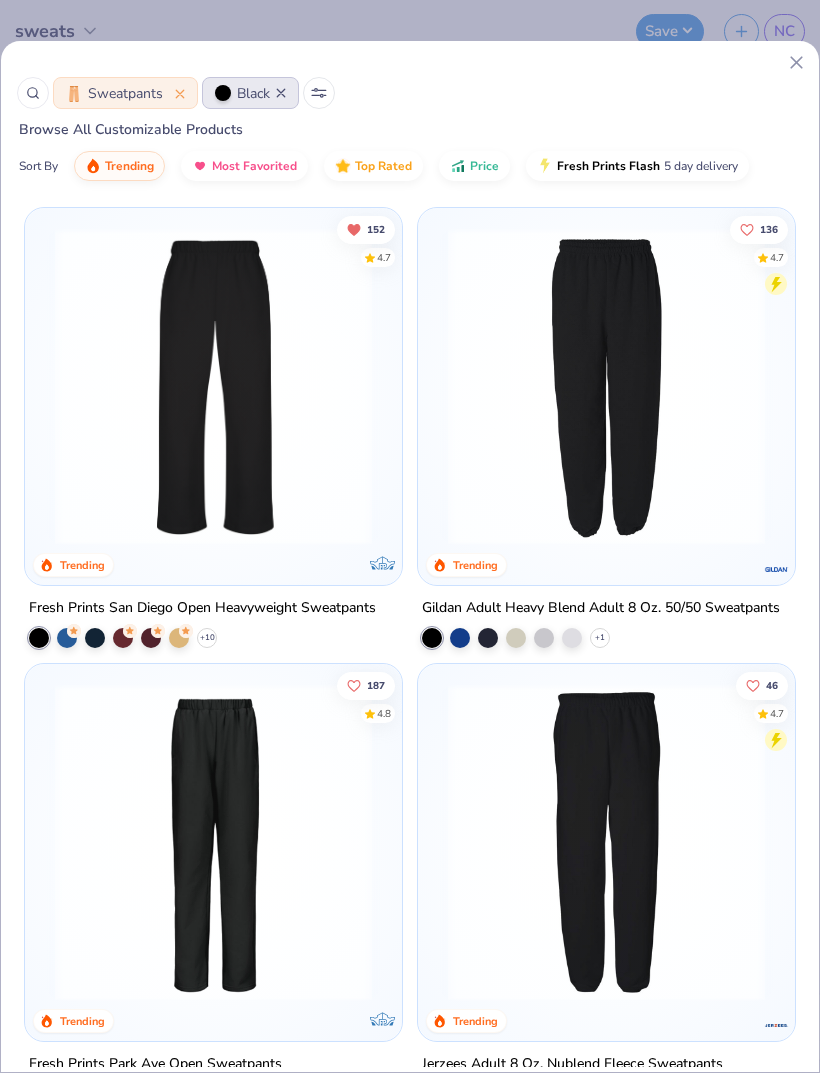 click 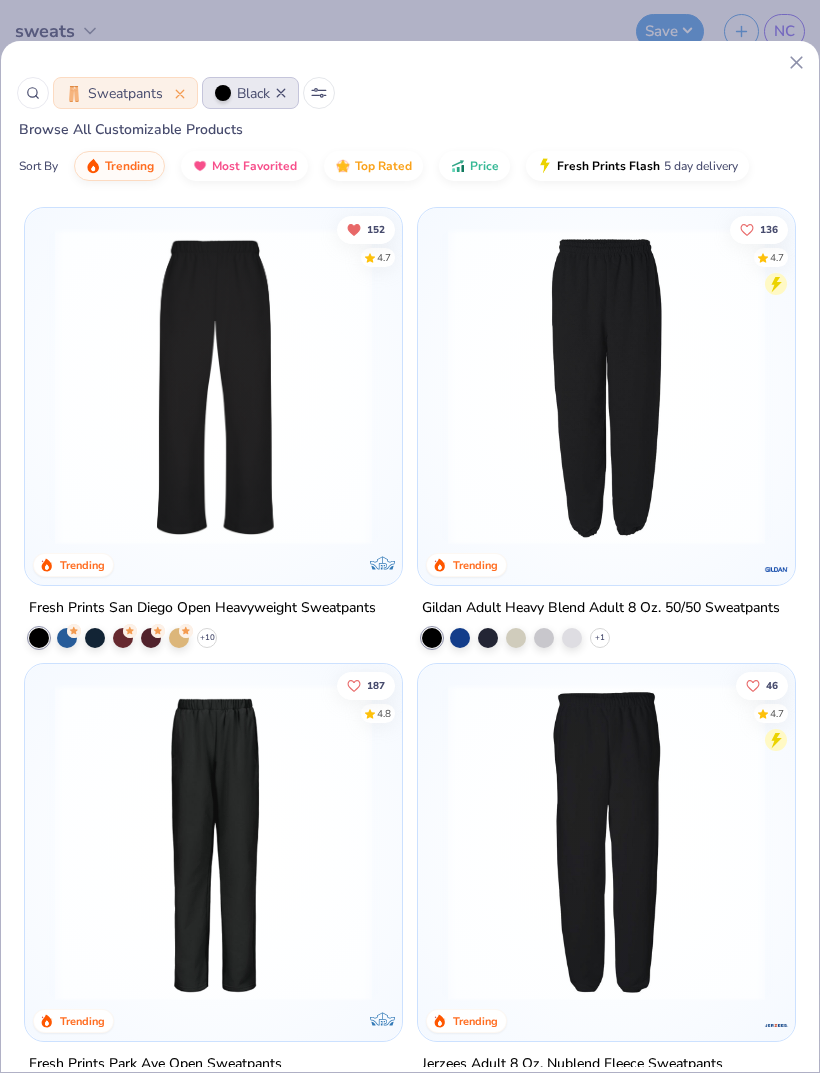 click 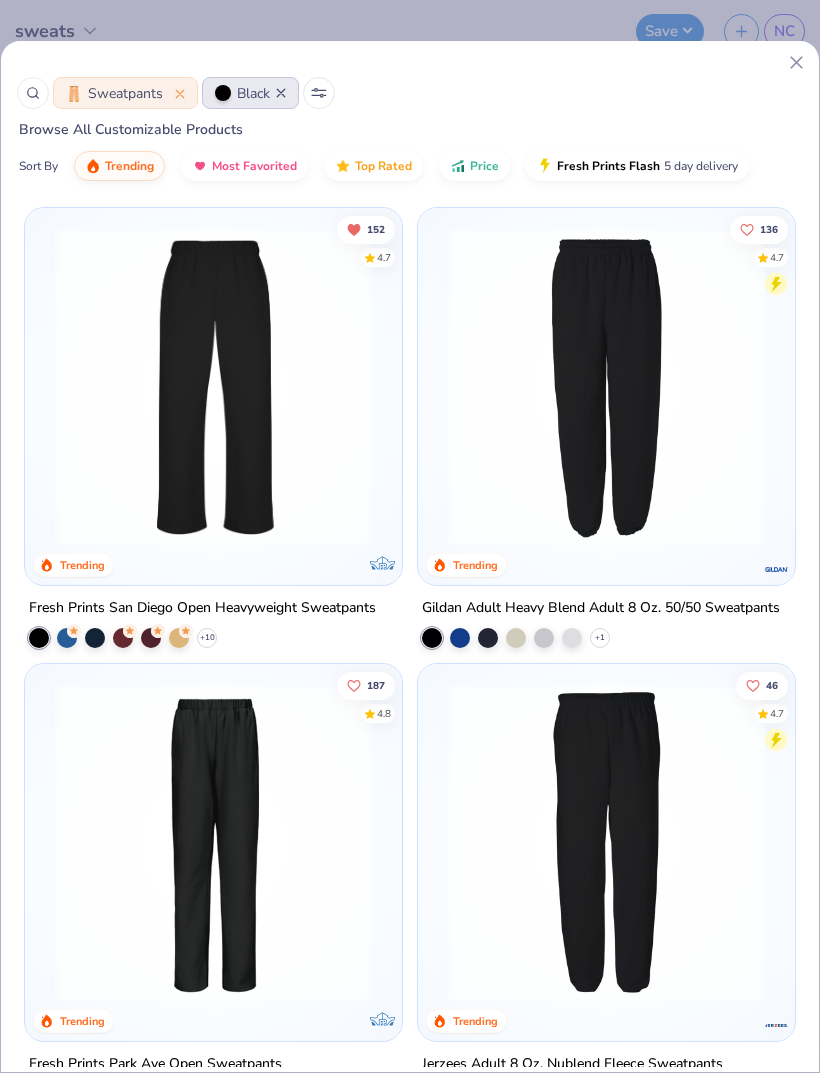 click on "Sweatpants Black" at bounding box center (410, 93) 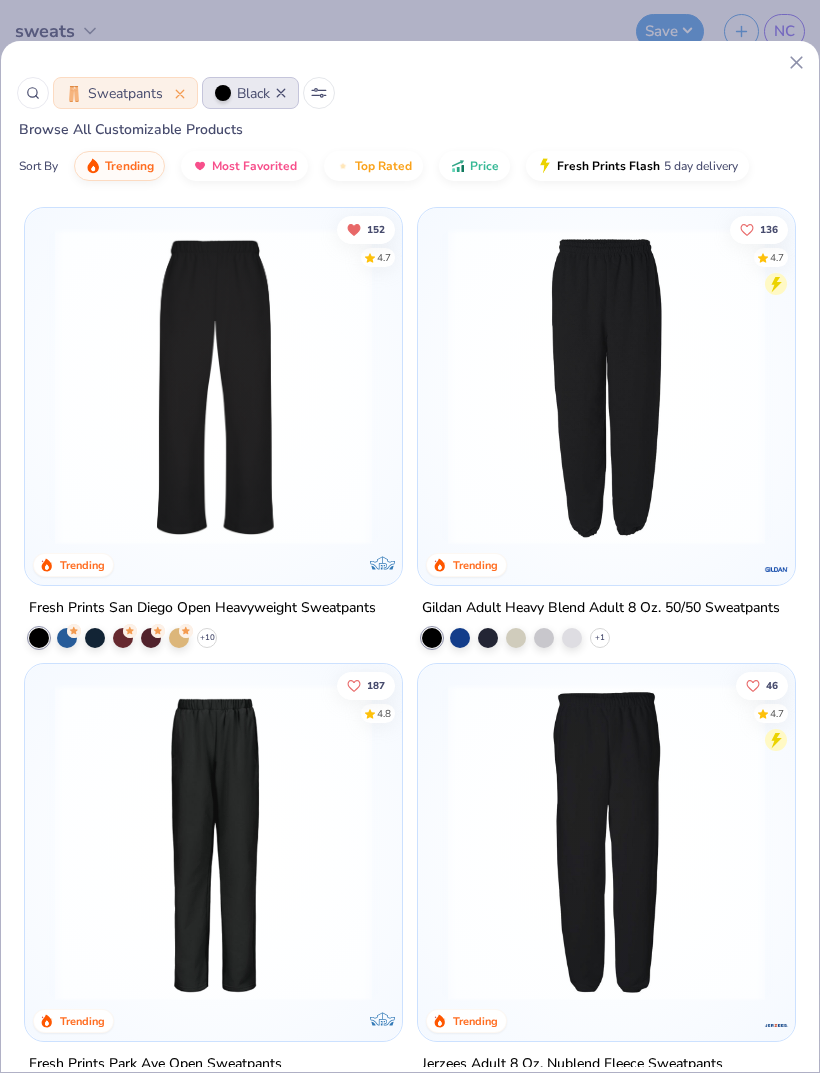 click 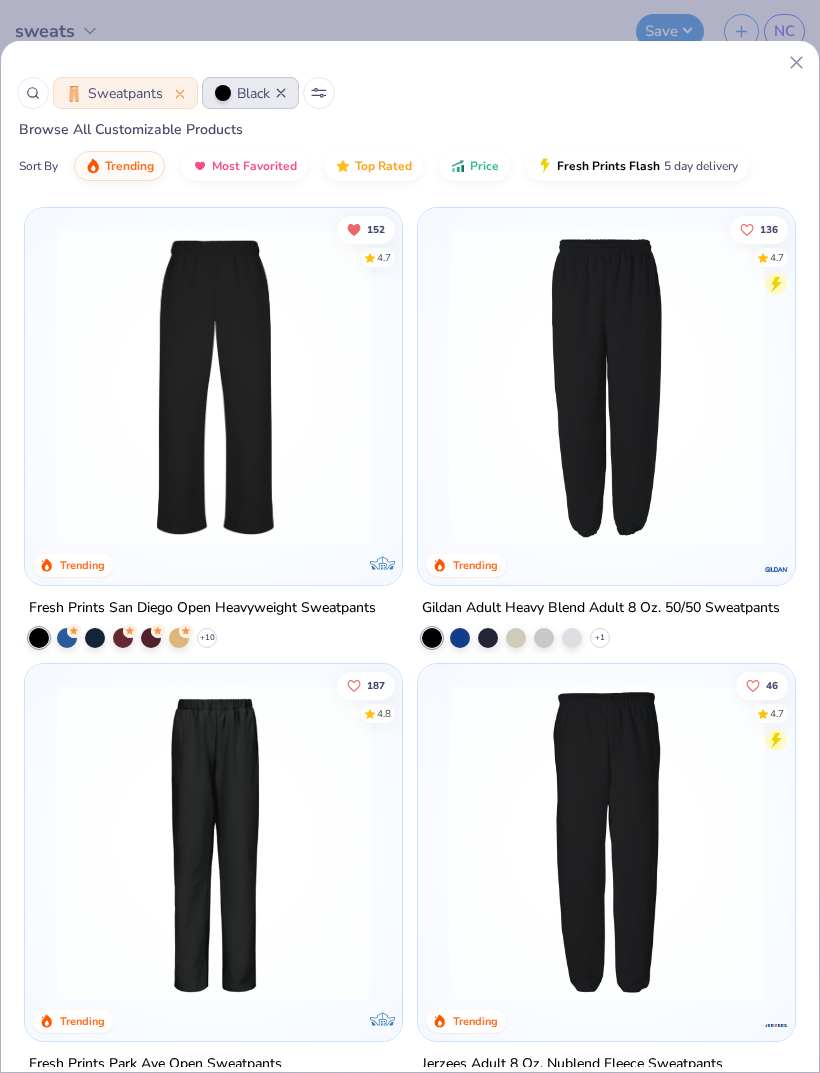click 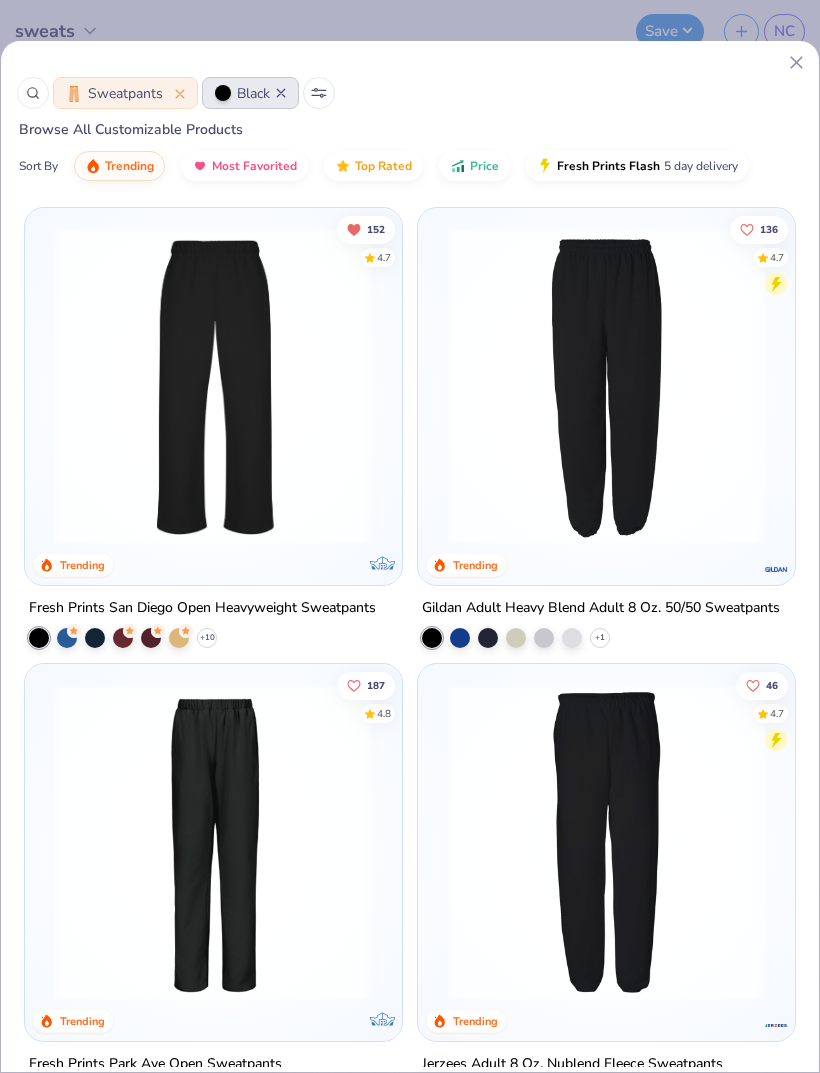 click 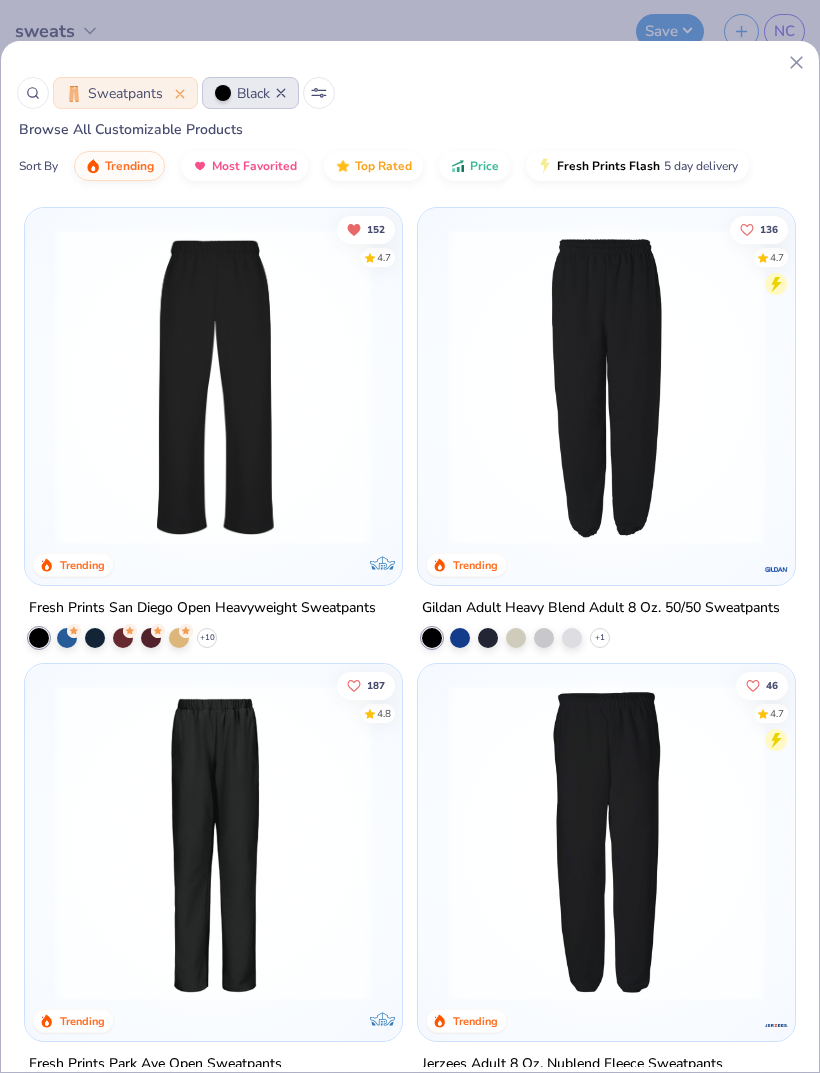 click 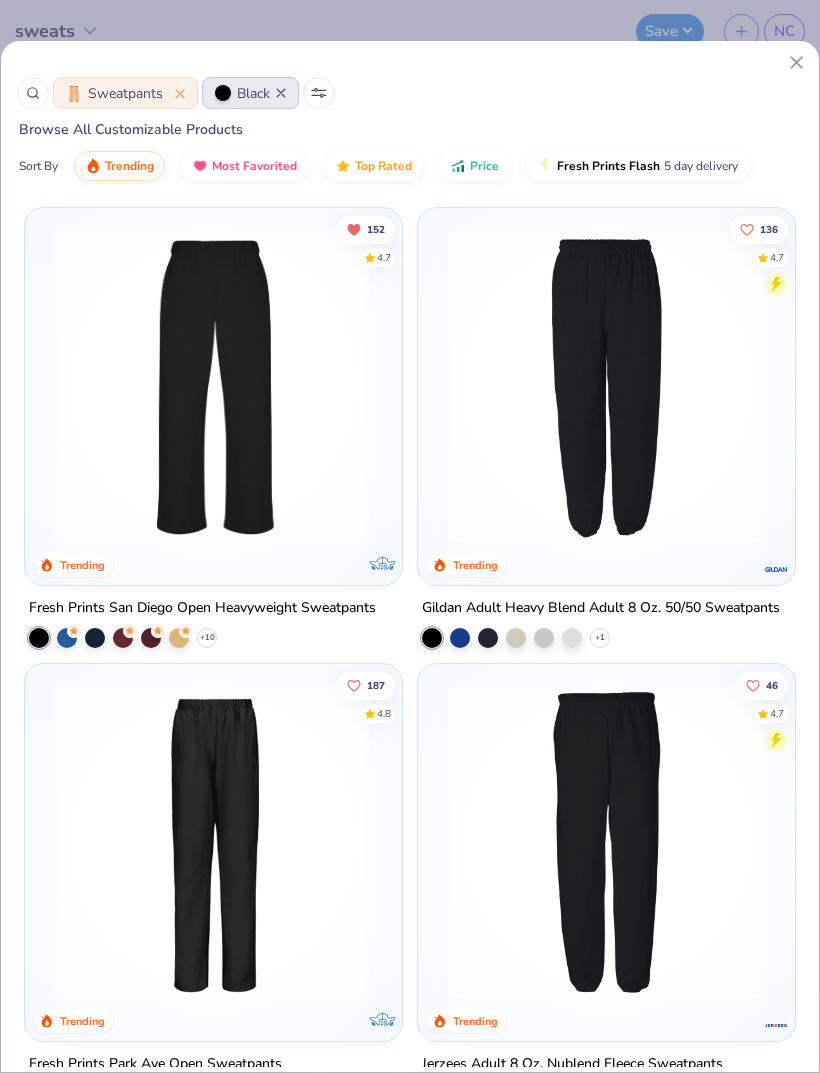 click on "Sweatpants Black Browse All Customizable Products Sort By Trending Most Favorited Top Rated Price Fresh Prints Flash 5 day delivery 152 4.7 Trending Exclusive Fresh Prints San Diego Open Heavyweight Sweatpants + 10 136 4.7 Trending Gildan Adult Heavy Blend Adult 8 Oz. 50/50 Sweatpants + 1 187 4.8 Trending Exclusive Fresh Prints Park Ave Open Sweatpants + 11 46 4.7 Trending Jerzees Adult 8 Oz. Nublend Fleece Sweatpants + 5 41 Los Angeles Apparel Heavy Fleece Sweatpant 14oz 37 Exclusive Fresh Prints Striped Park Ave Open Sweatpants + 4 Jerzees Adult 7.2 Oz. 60/40 Nublend Jogger 13 Jerzees Adult 9.5 oz. Super Sweats NuBlend Fleece Pocketed Sweatpants" at bounding box center (410, 536) 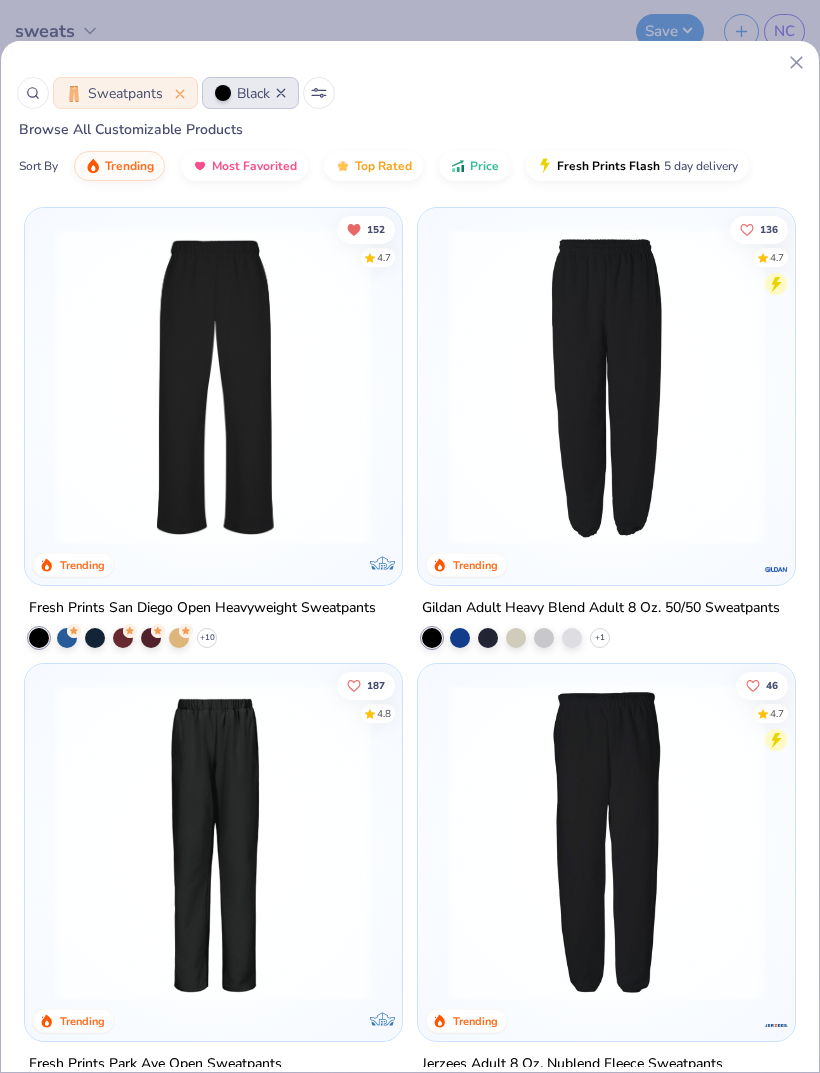 scroll, scrollTop: 0, scrollLeft: 0, axis: both 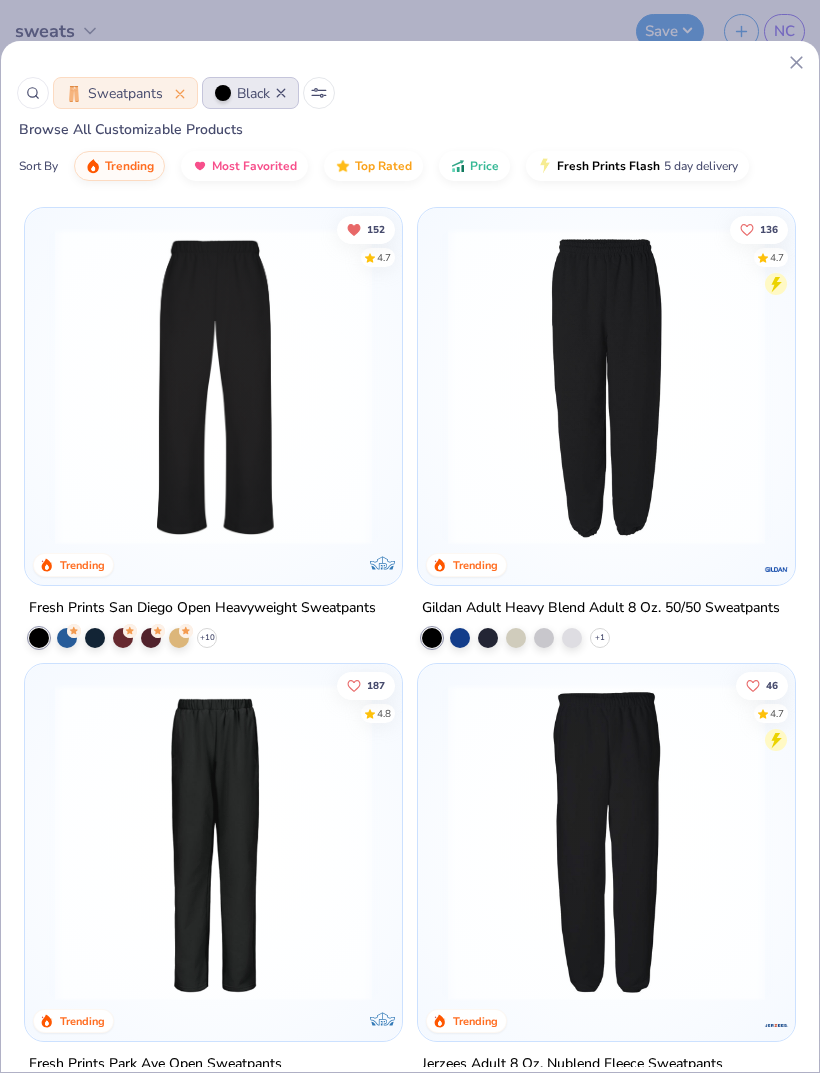 click 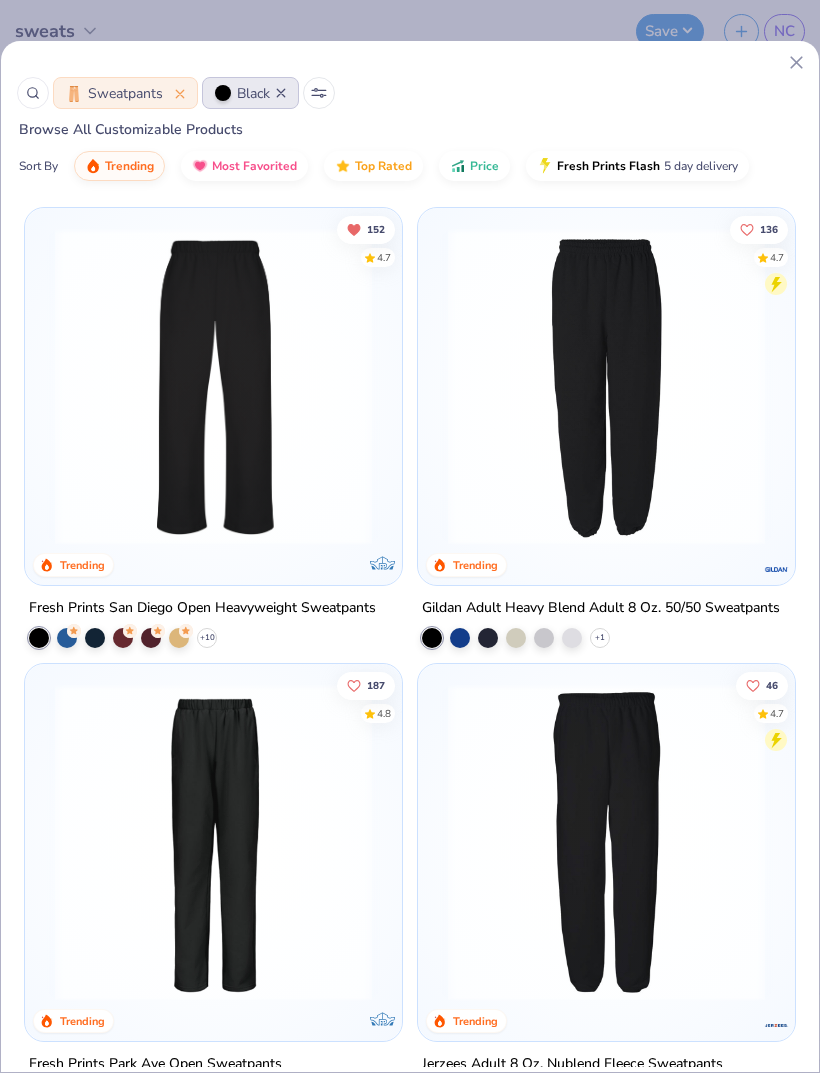 click 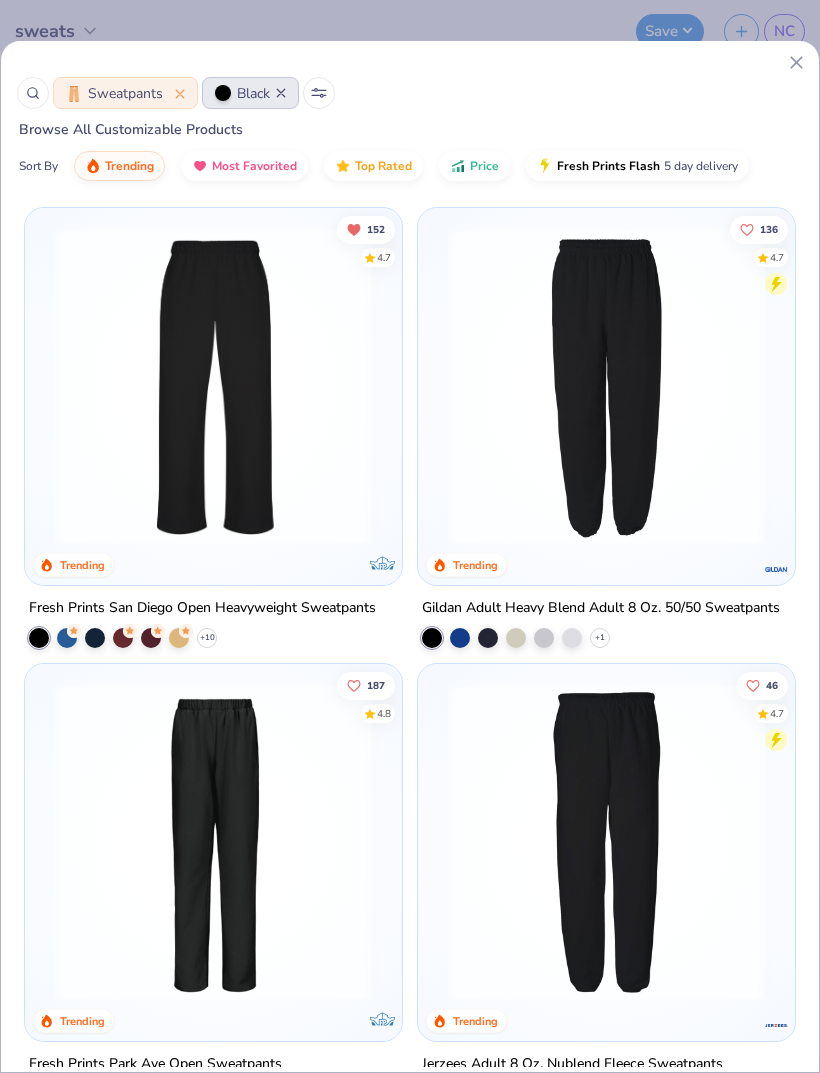 click 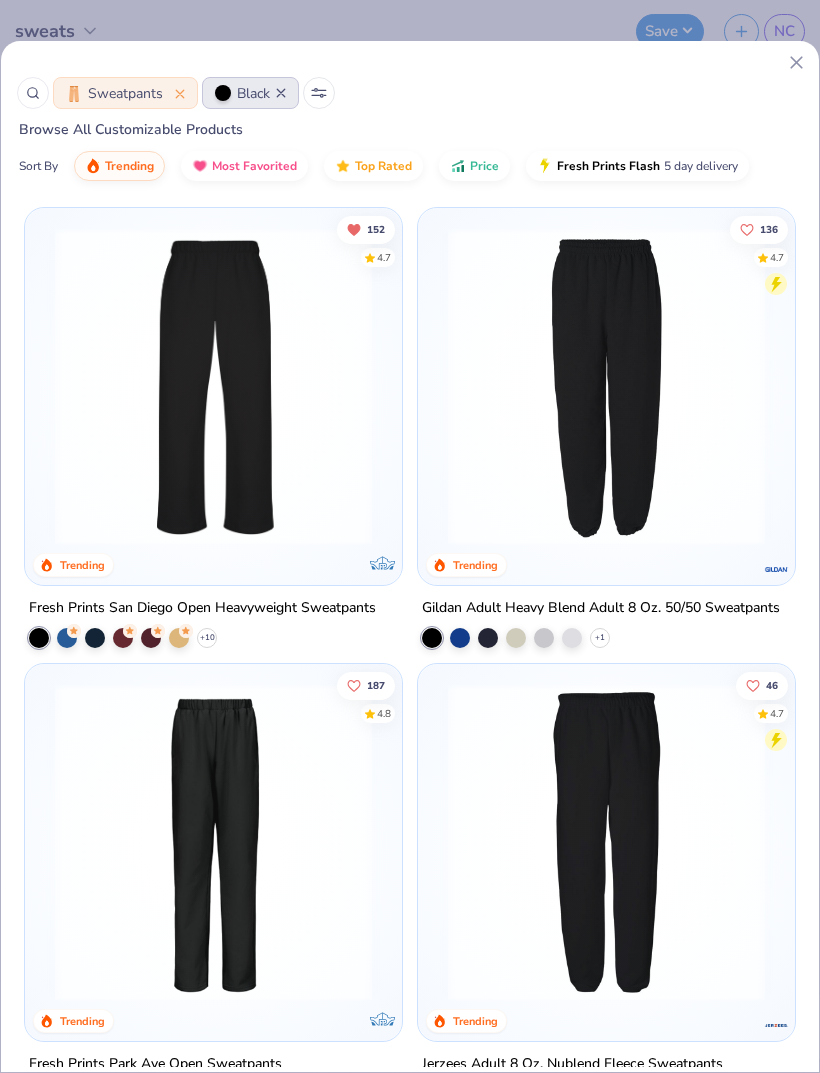 click 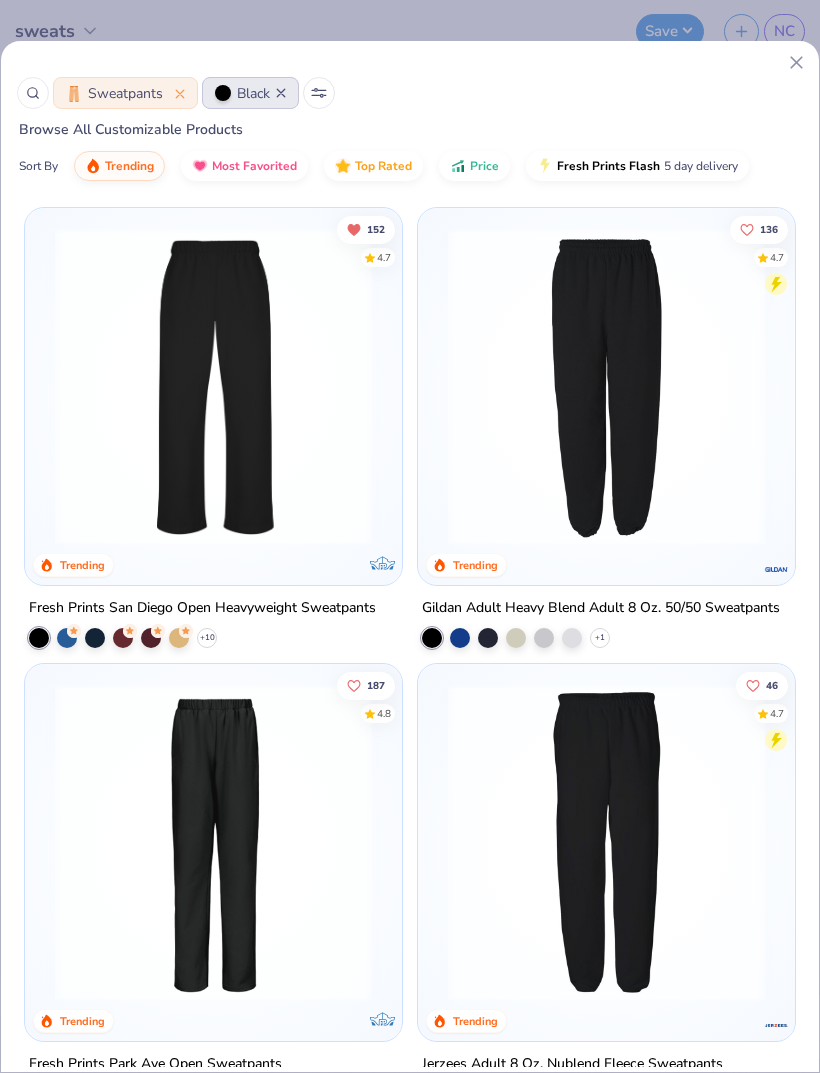 click 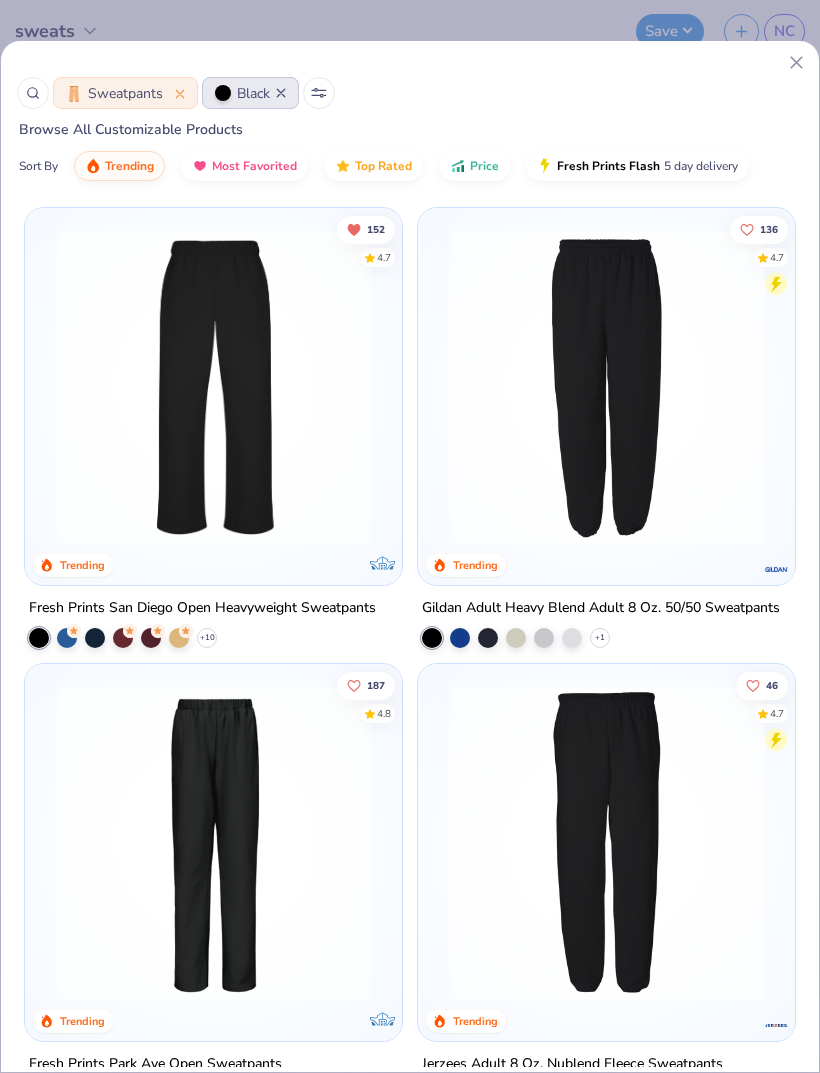 click on "Sweatpants Black Browse All Customizable Products Sort By Trending Most Favorited Top Rated Price Fresh Prints Flash 5 day delivery 152 4.7 Trending Exclusive Fresh Prints San Diego Open Heavyweight Sweatpants + 10 136 4.7 Trending Gildan Adult Heavy Blend Adult 8 Oz. 50/50 Sweatpants + 1 187 4.8 Trending Exclusive Fresh Prints Park Ave Open Sweatpants + 11 46 4.7 Trending Jerzees Adult 8 Oz. Nublend Fleece Sweatpants + 5 41 Los Angeles Apparel Heavy Fleece Sweatpant 14oz 37 Exclusive Fresh Prints Striped Park Ave Open Sweatpants + 4 Jerzees Adult 7.2 Oz. 60/40 Nublend Jogger 13 Jerzees Adult 9.5 oz. Super Sweats NuBlend Fleece Pocketed Sweatpants" at bounding box center [410, 556] 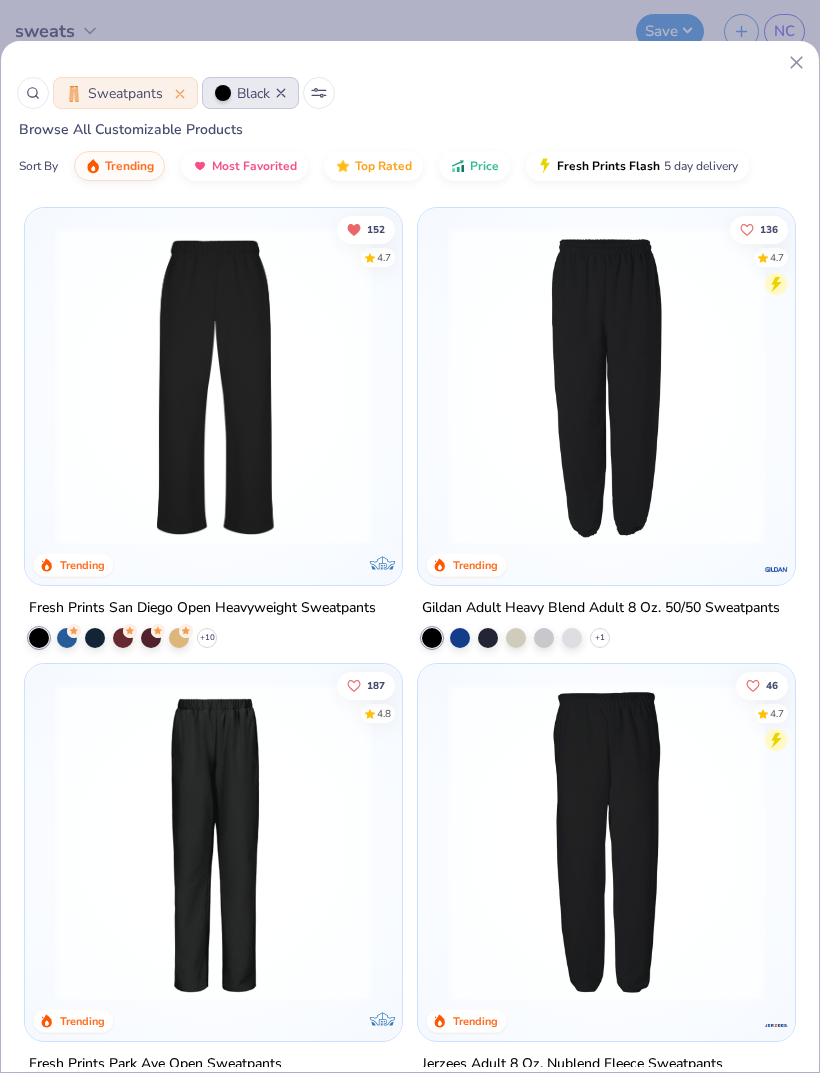 scroll, scrollTop: 0, scrollLeft: 0, axis: both 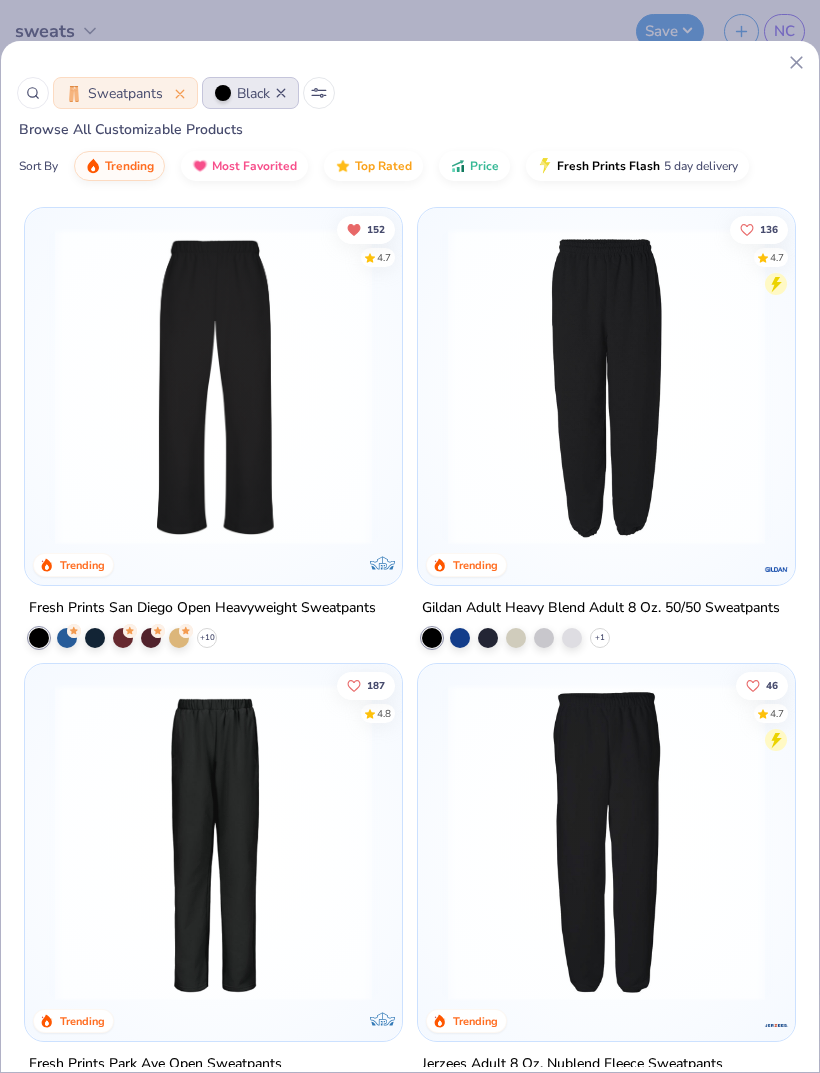 click 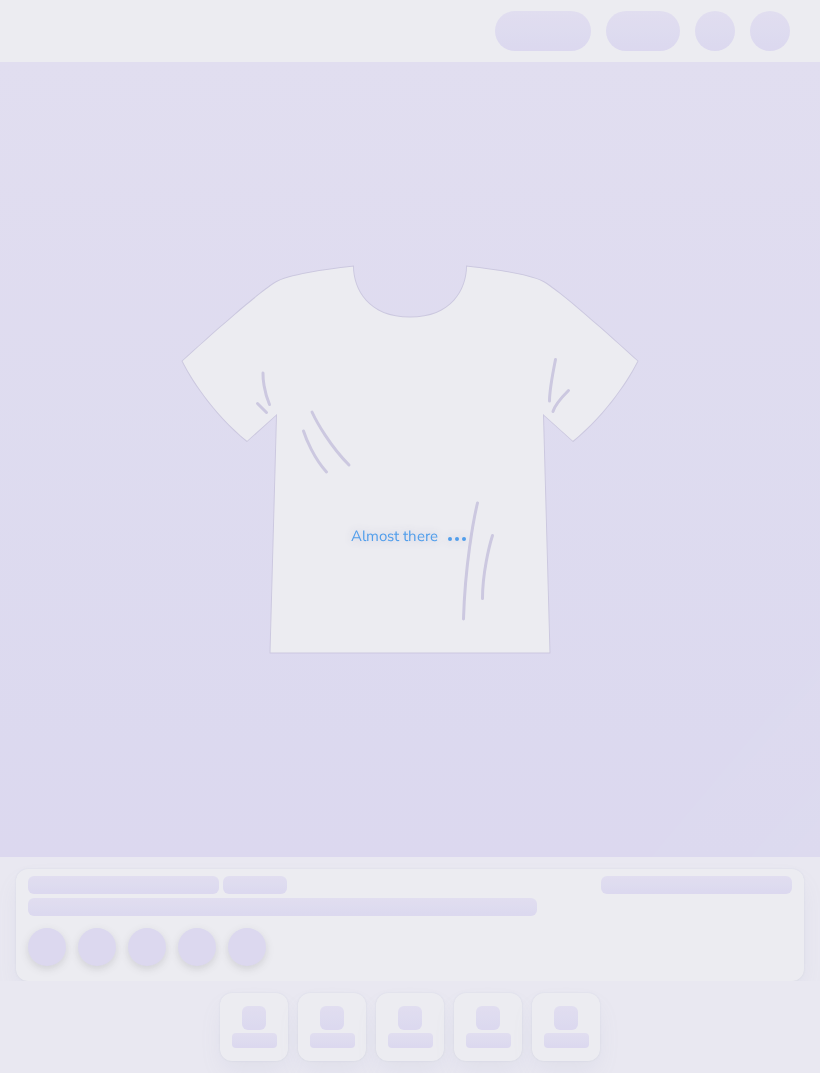scroll, scrollTop: 0, scrollLeft: 0, axis: both 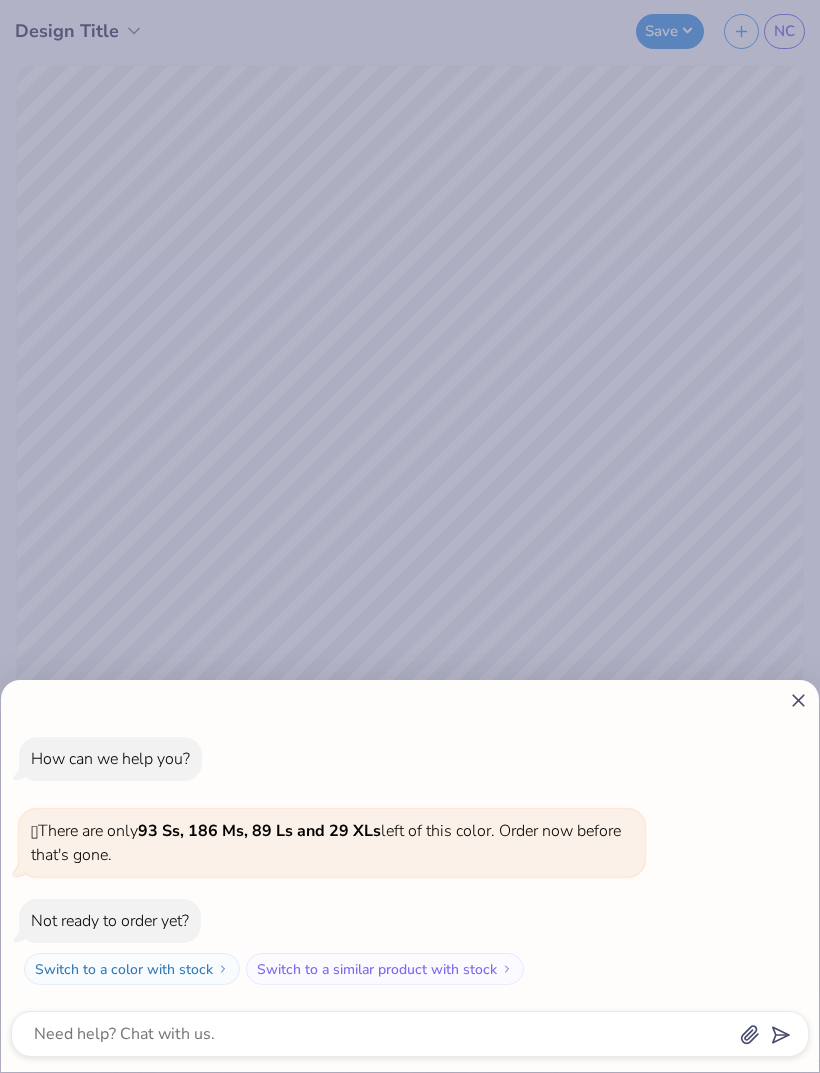 click 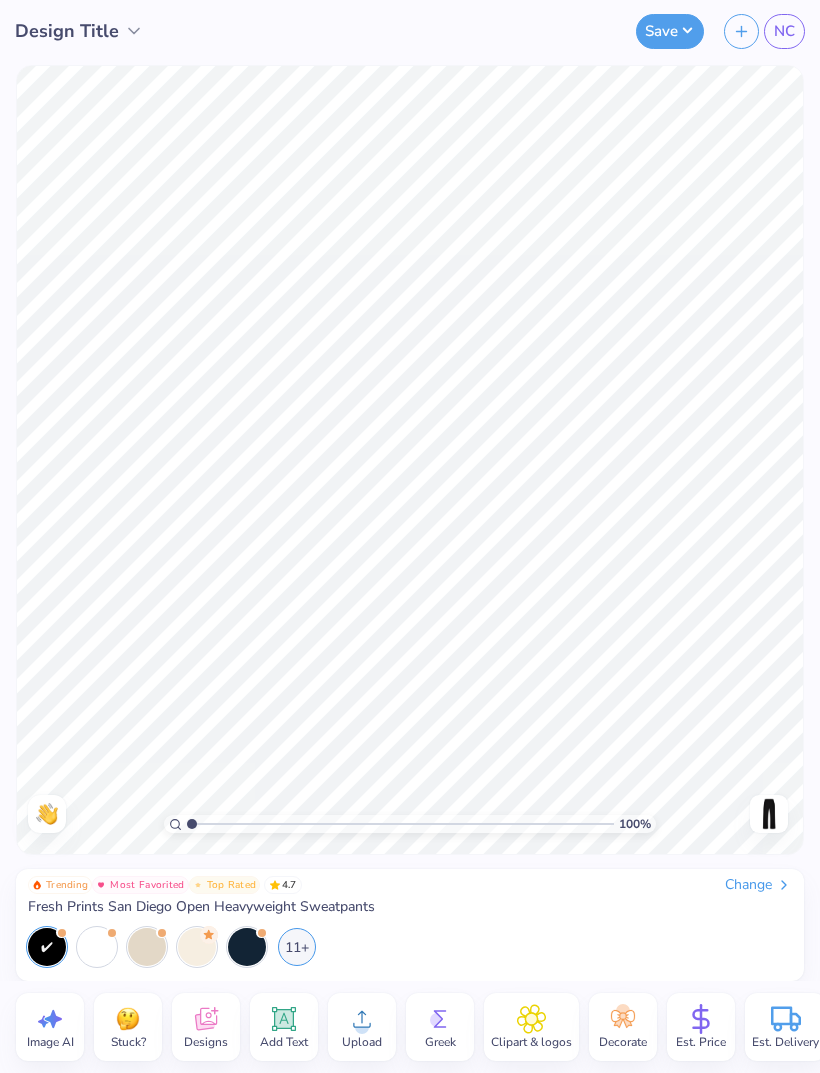 click on "Save NC" at bounding box center (535, 31) 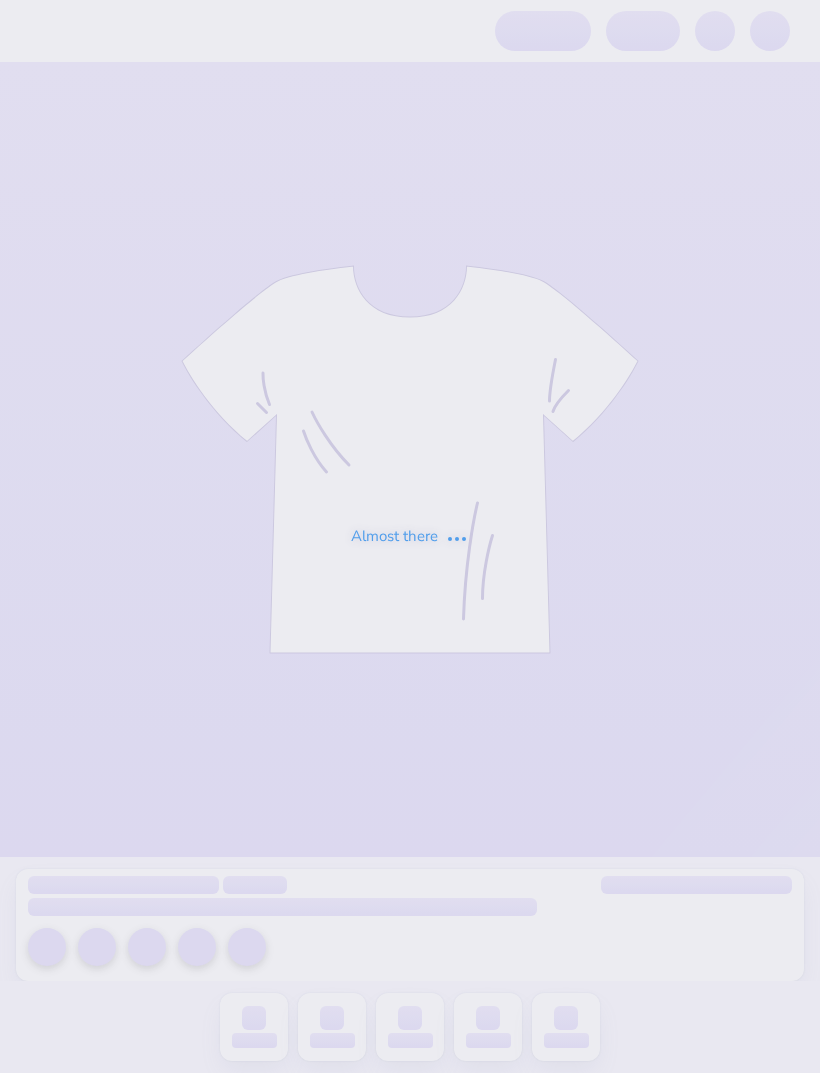scroll, scrollTop: 0, scrollLeft: 0, axis: both 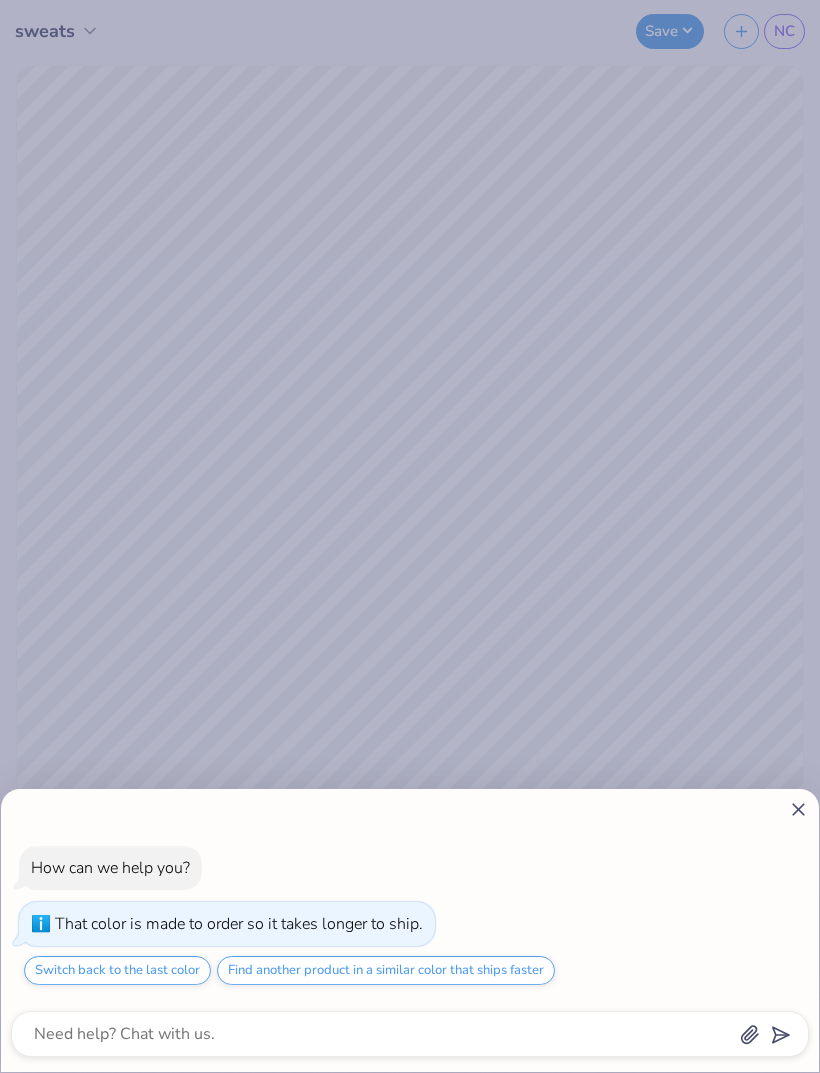click on "How can we help you? That color is made to order so it takes longer to ship. Switch back to the last color Find another product in a similar color that ships faster" at bounding box center [410, 930] 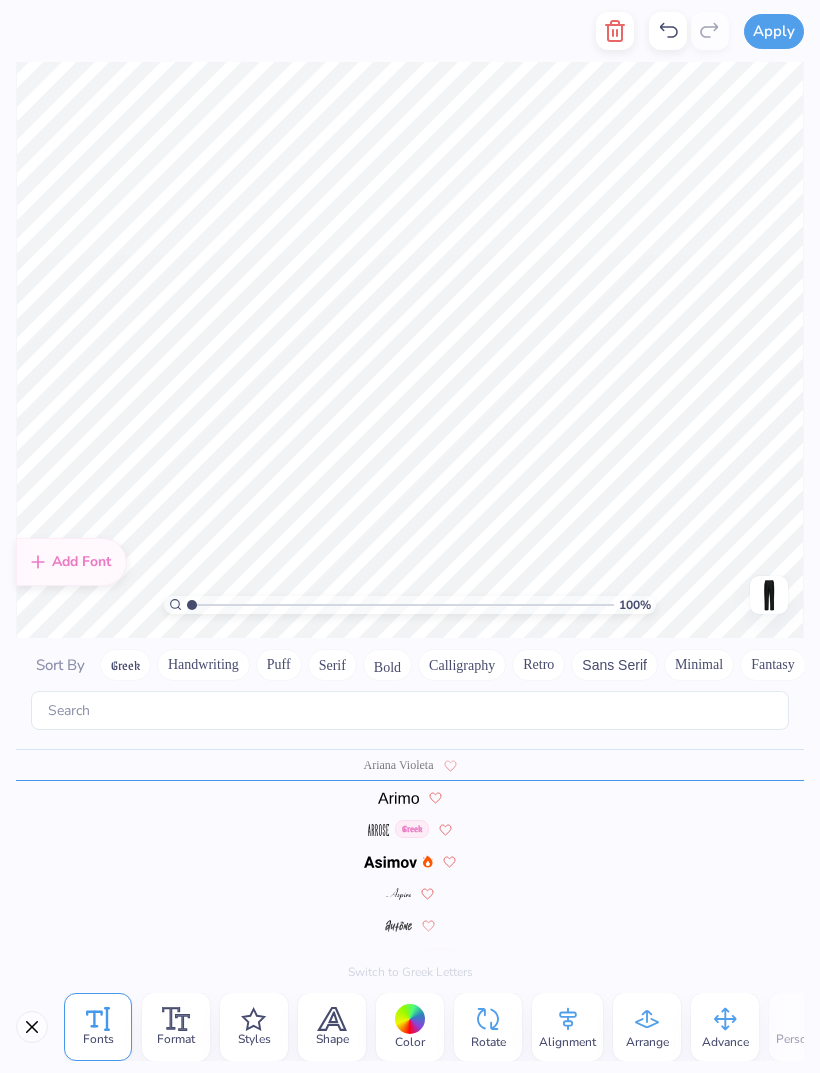 scroll, scrollTop: 560, scrollLeft: 0, axis: vertical 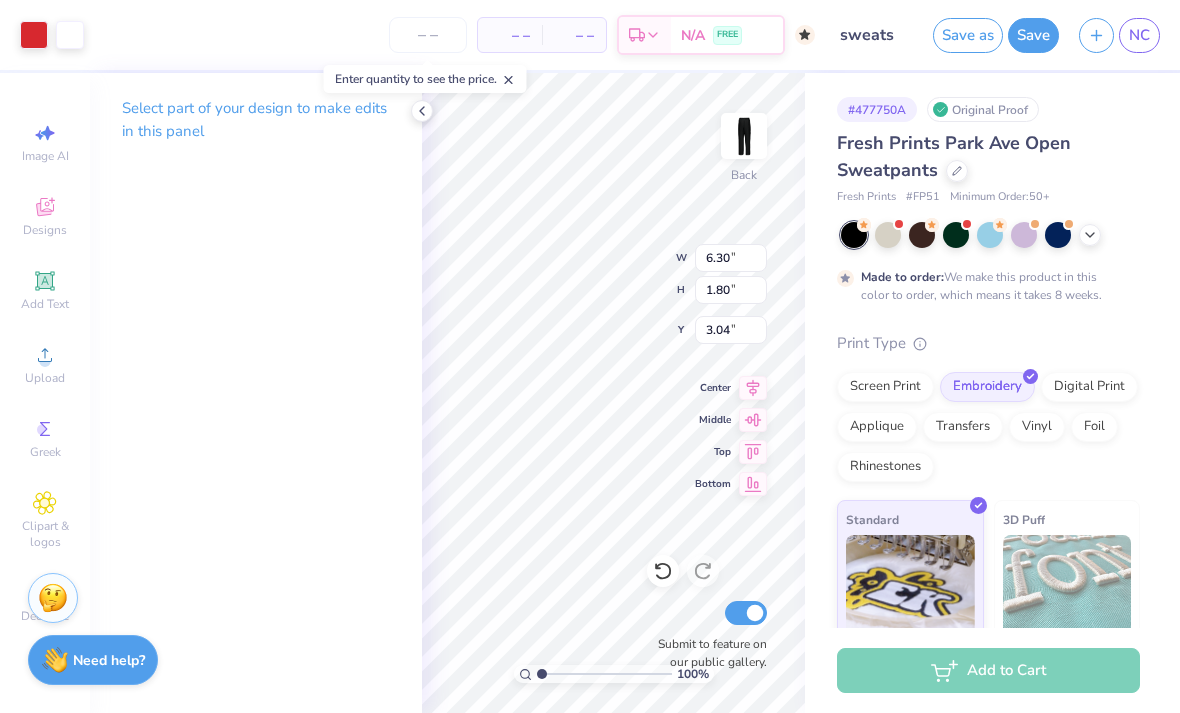 type on "3.84" 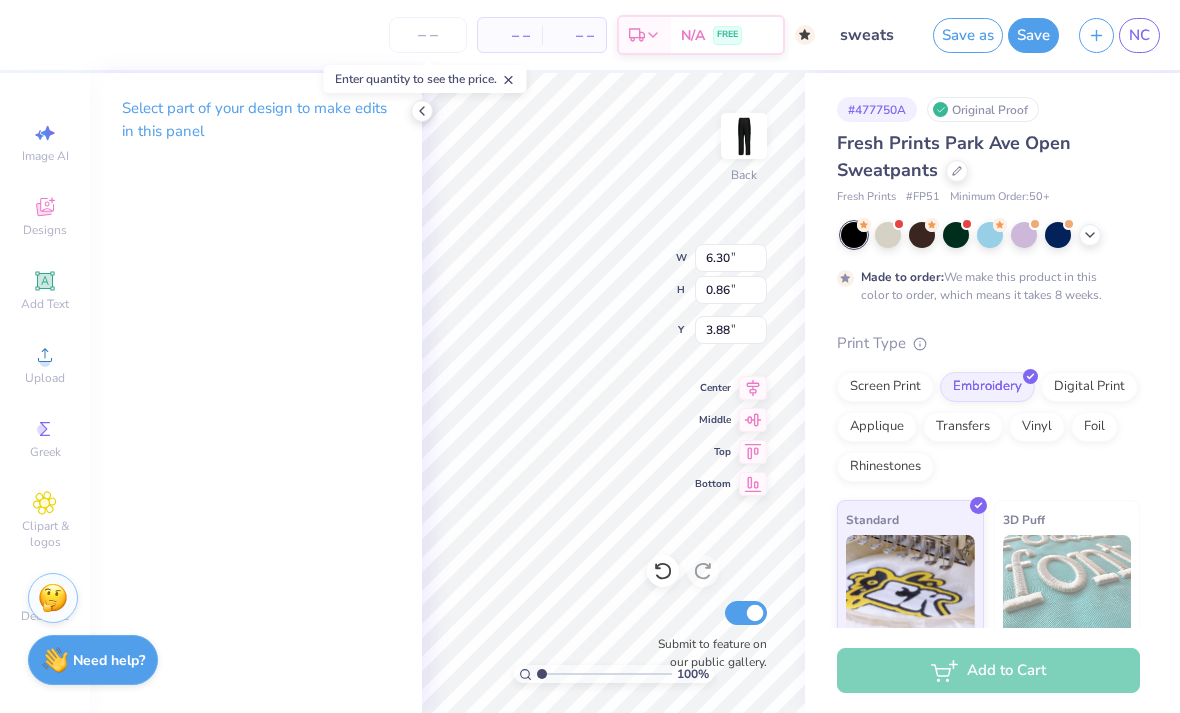 type on "4.31" 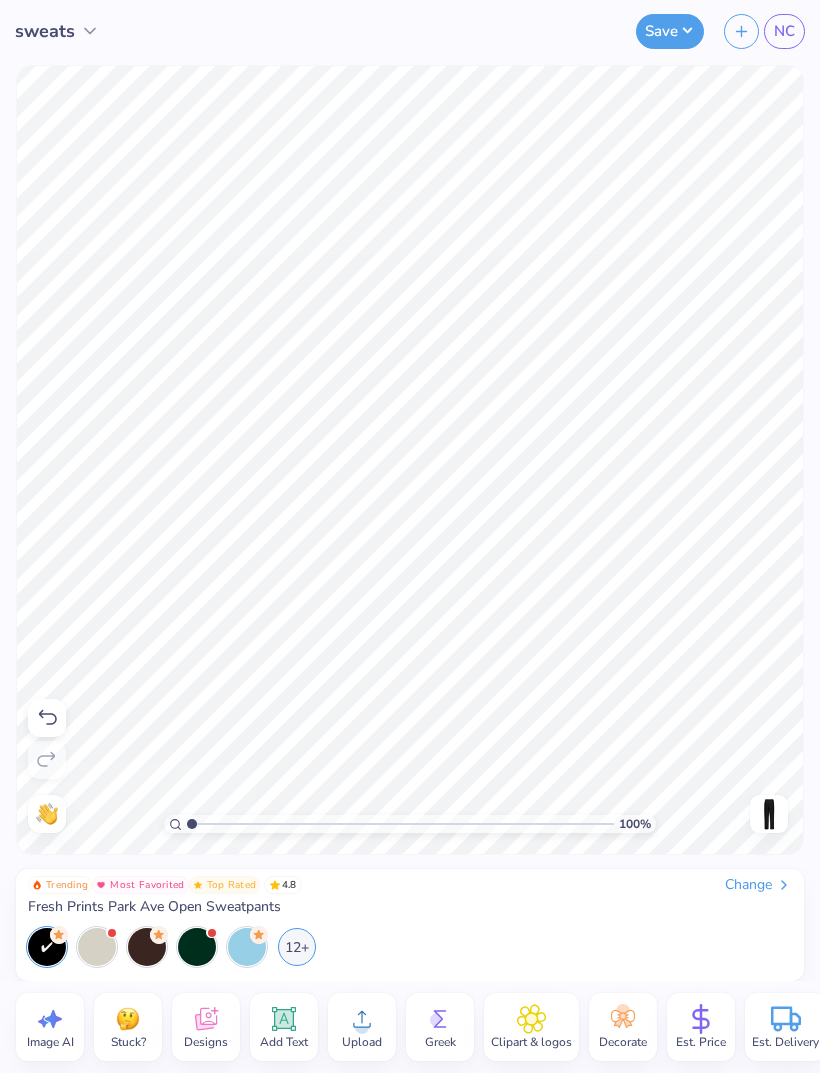 click on "Change" at bounding box center (758, 885) 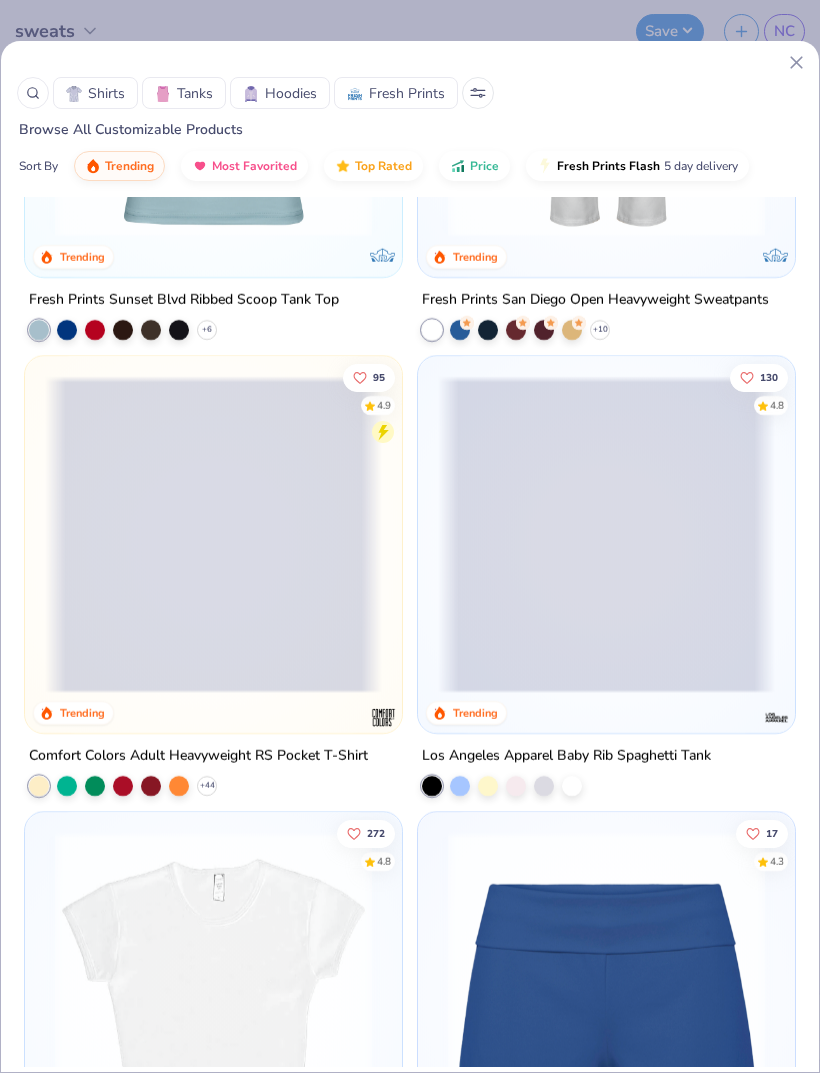 scroll, scrollTop: 2571, scrollLeft: 0, axis: vertical 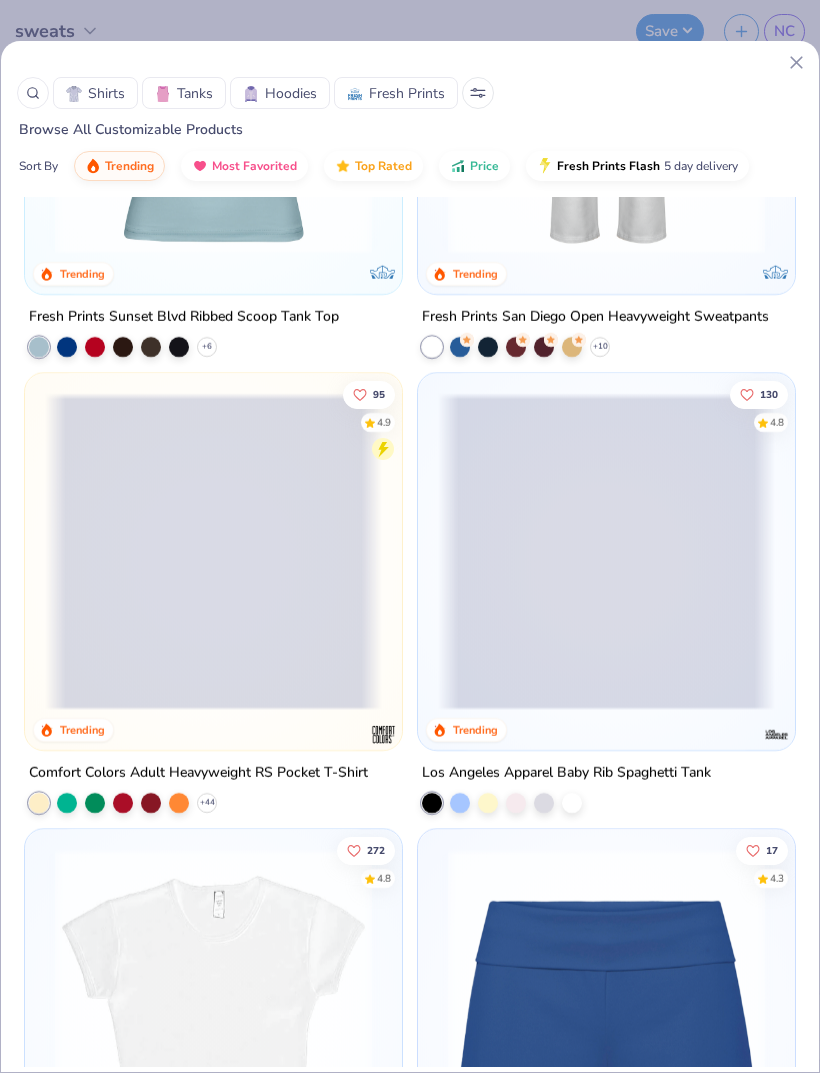 click at bounding box center (606, 95) 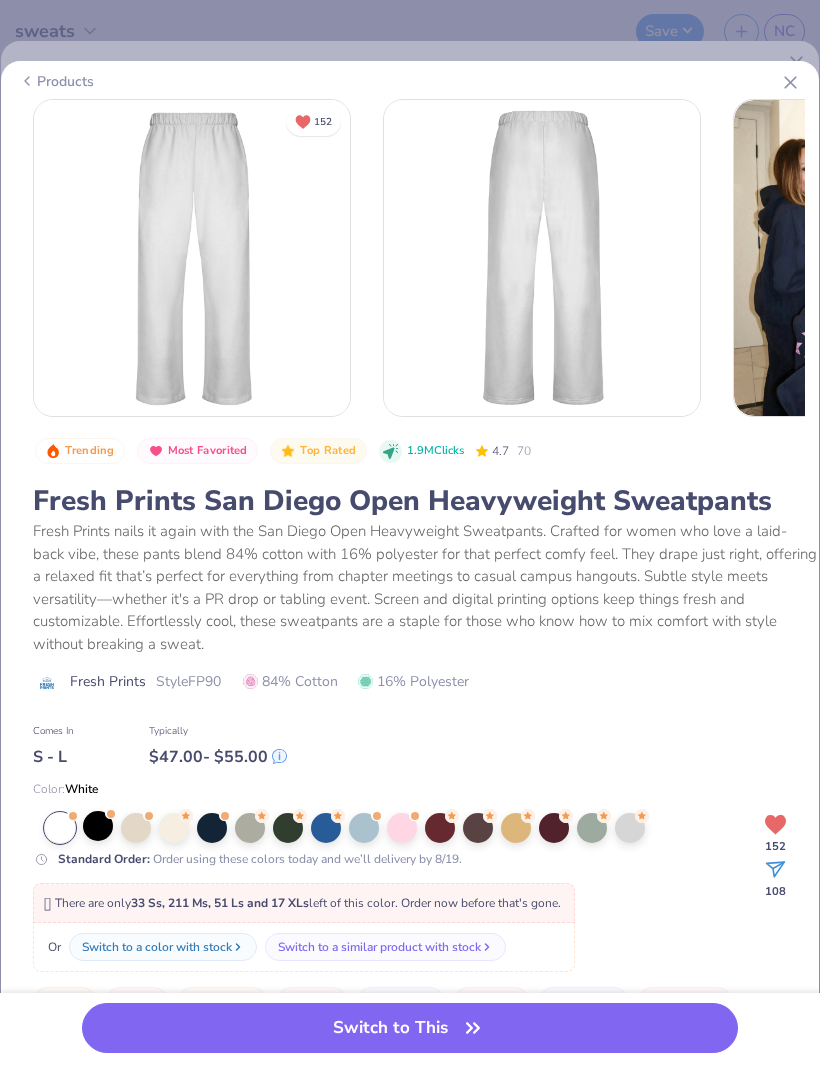 click at bounding box center [98, 826] 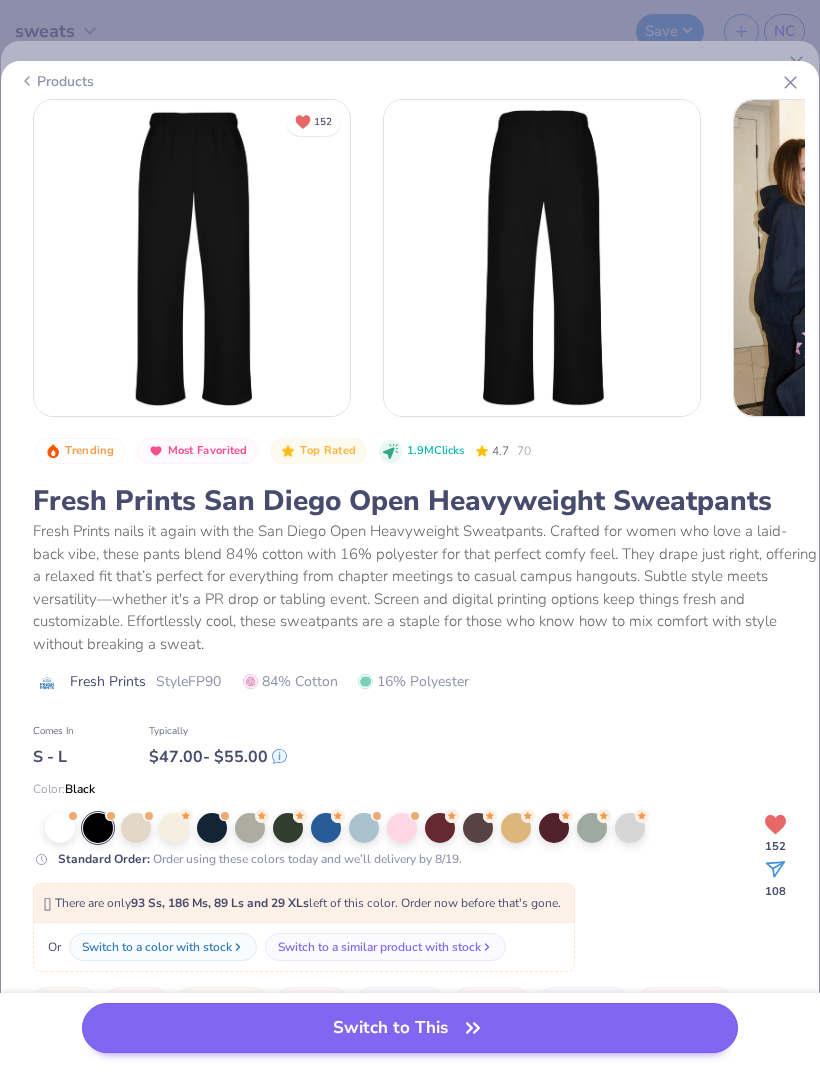 click on "Switch to This" at bounding box center [410, 1028] 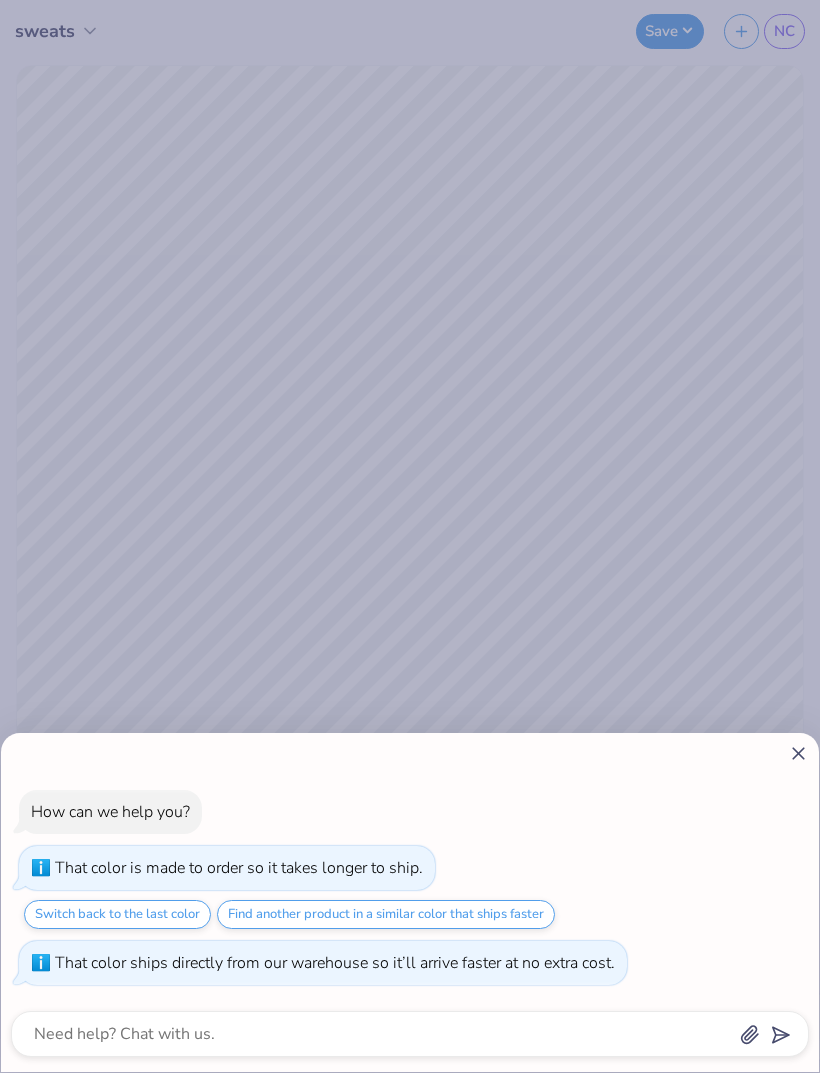 click 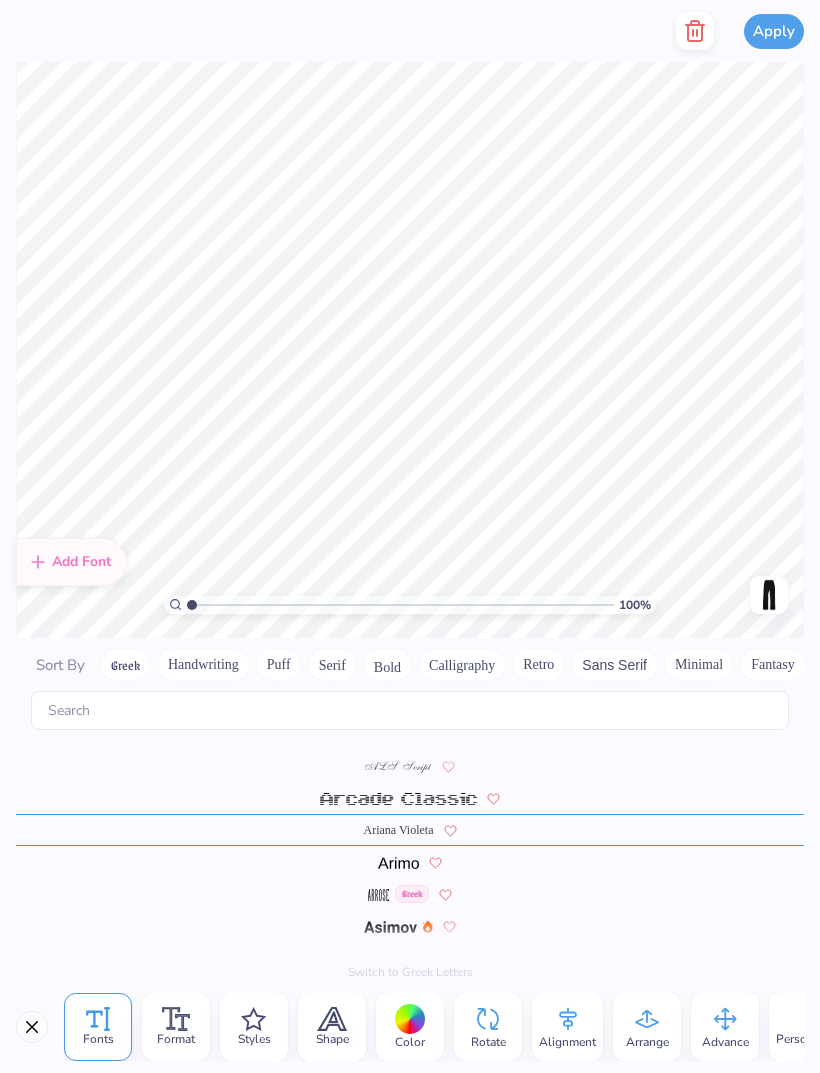 scroll, scrollTop: 560, scrollLeft: 0, axis: vertical 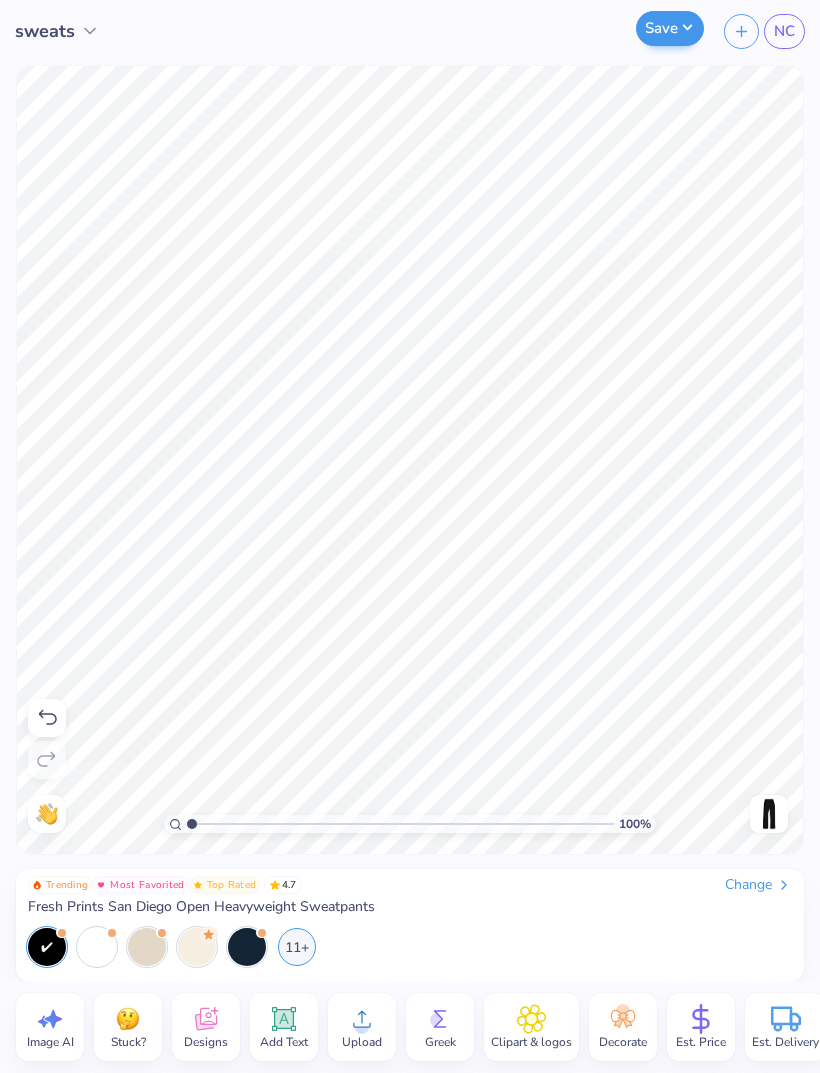 click on "Save" at bounding box center [670, 28] 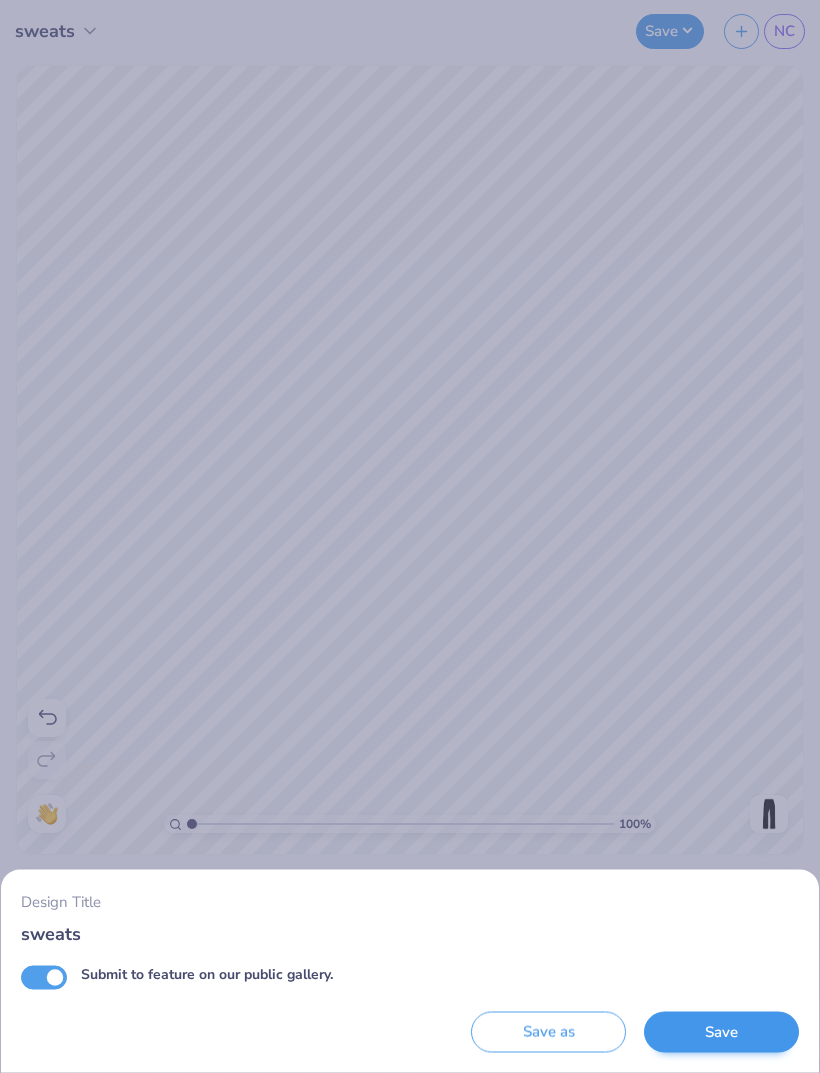 click on "Save" at bounding box center (721, 1032) 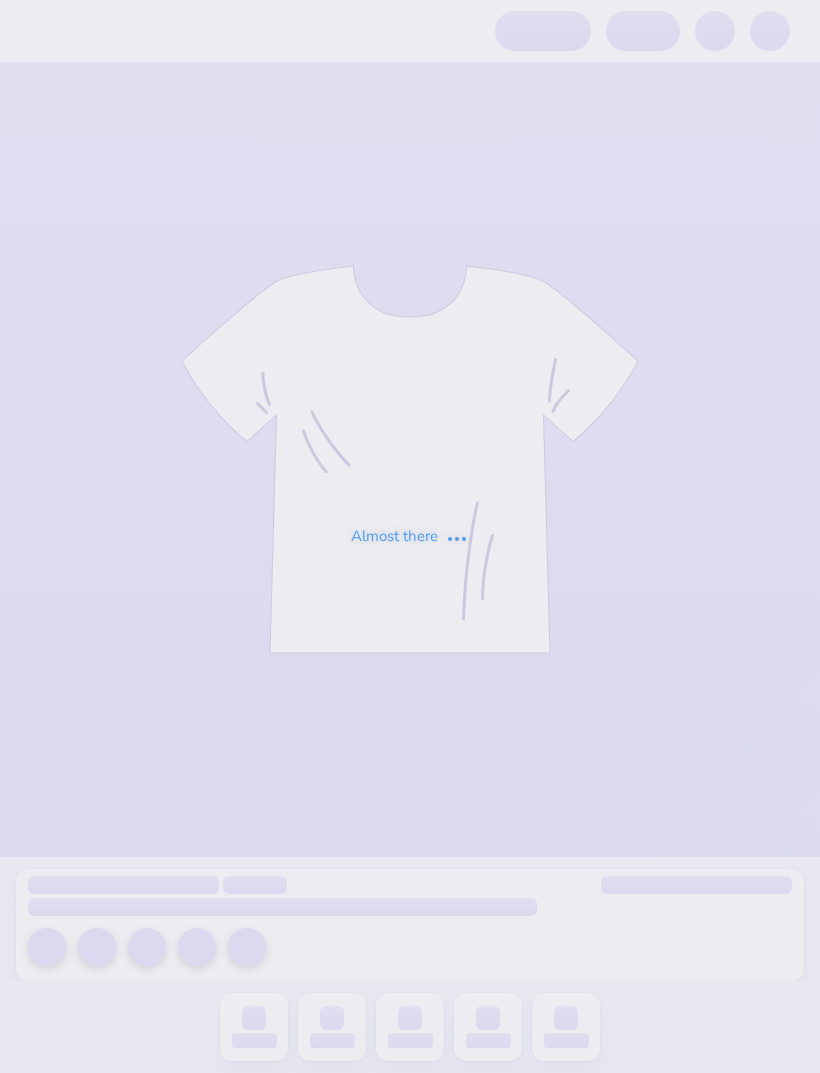 scroll, scrollTop: 0, scrollLeft: 0, axis: both 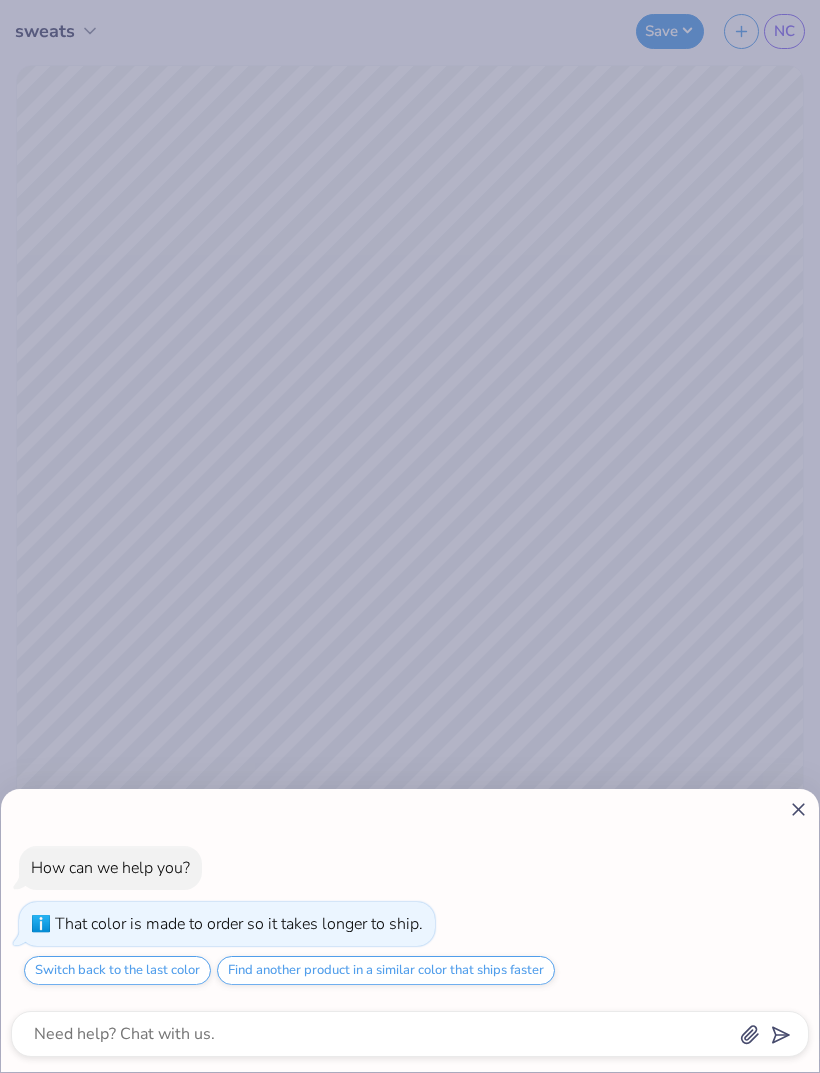 click 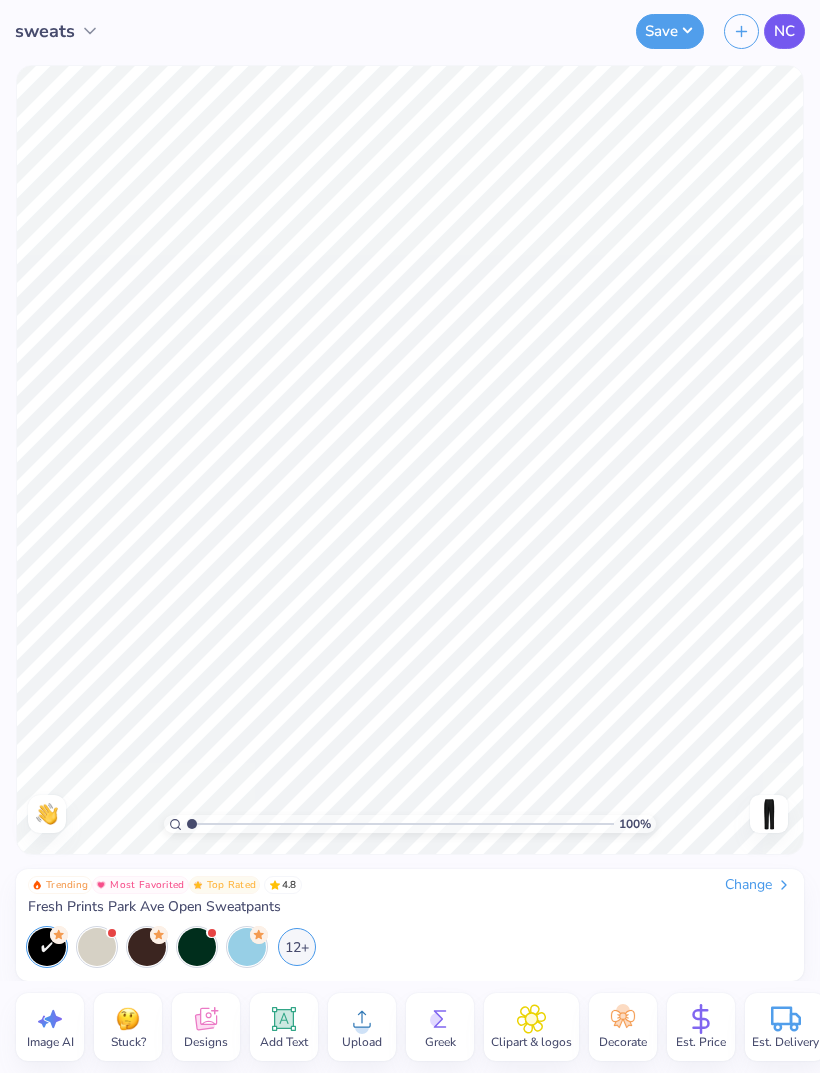 click on "NC" at bounding box center [784, 31] 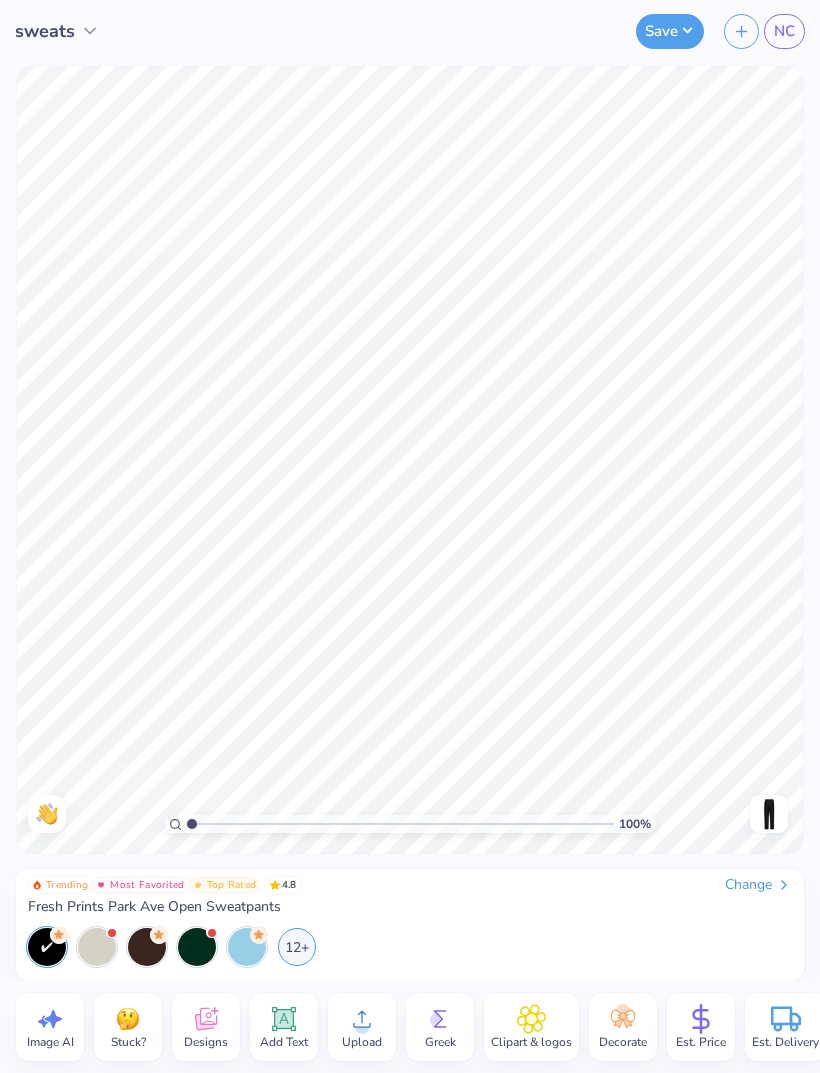 click on "Change" at bounding box center (758, 885) 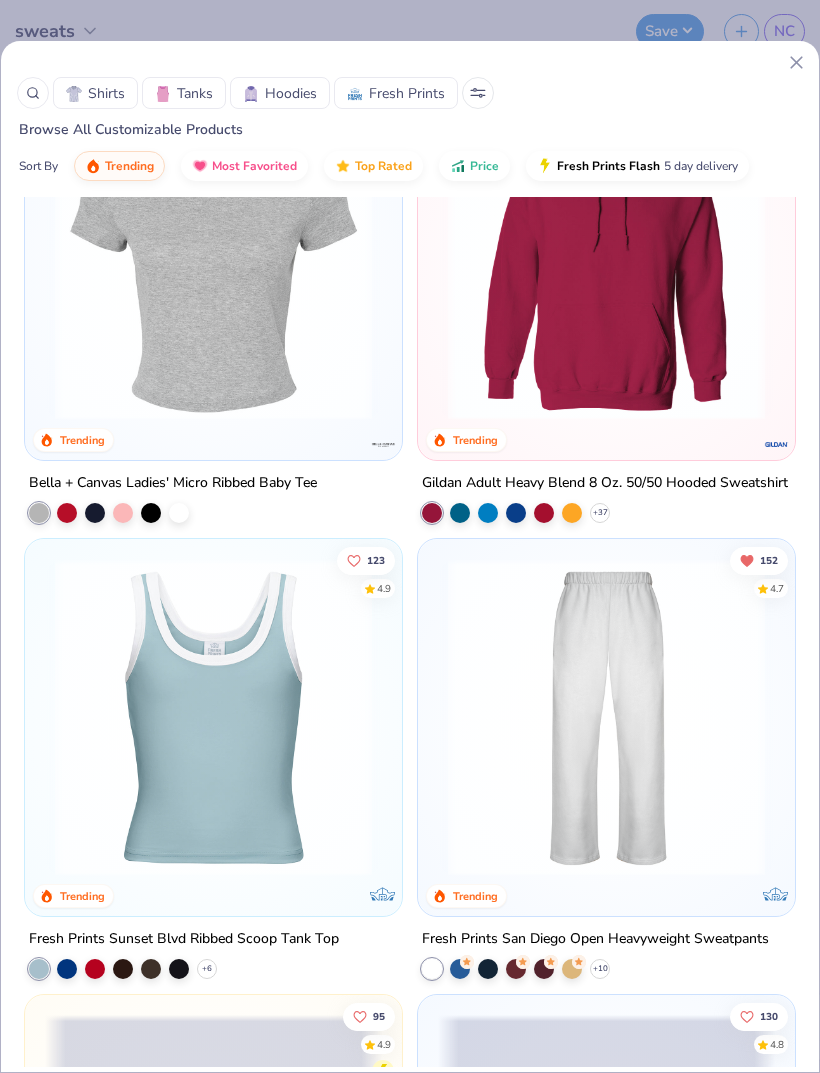 scroll, scrollTop: 2118, scrollLeft: 0, axis: vertical 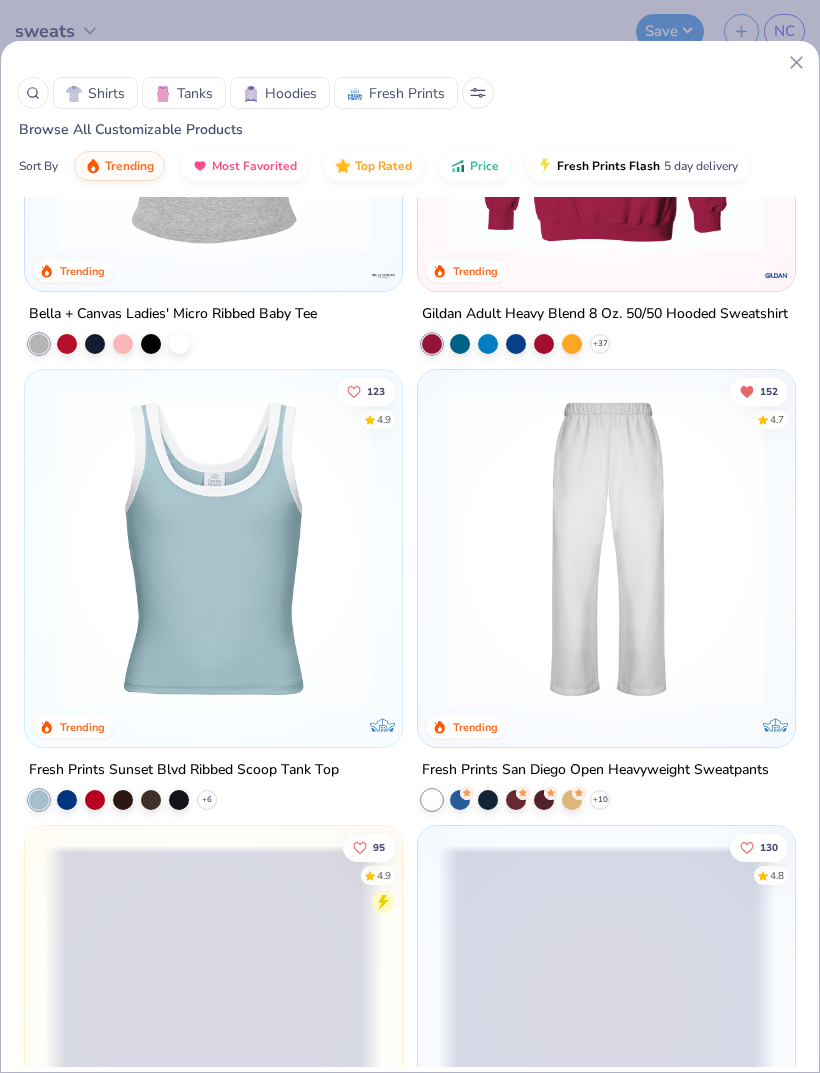 click at bounding box center (606, 548) 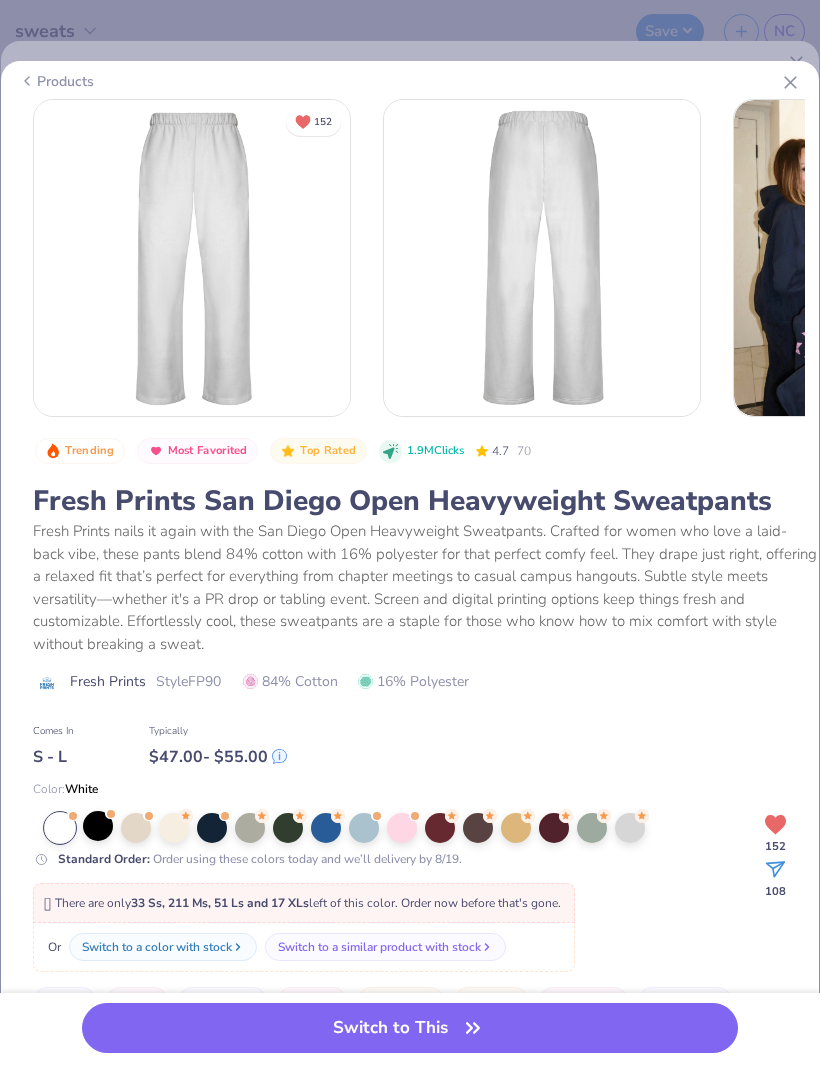 click at bounding box center (98, 826) 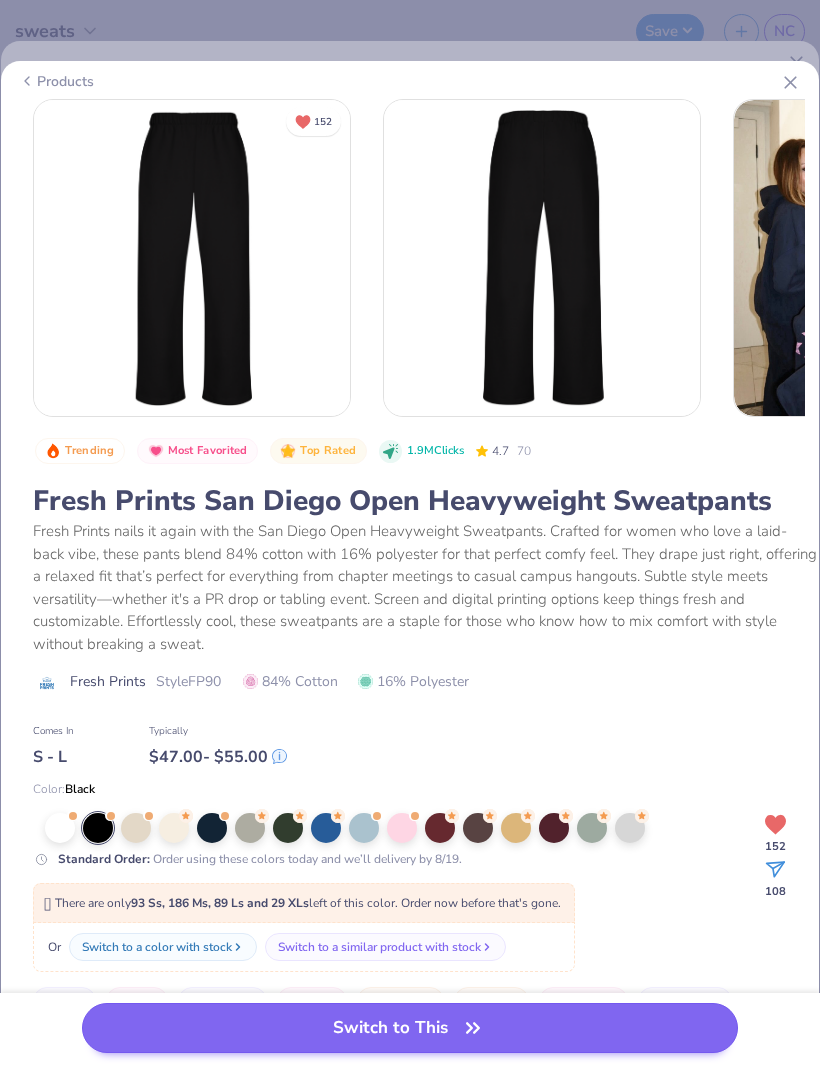 click on "Switch to This" at bounding box center (410, 1028) 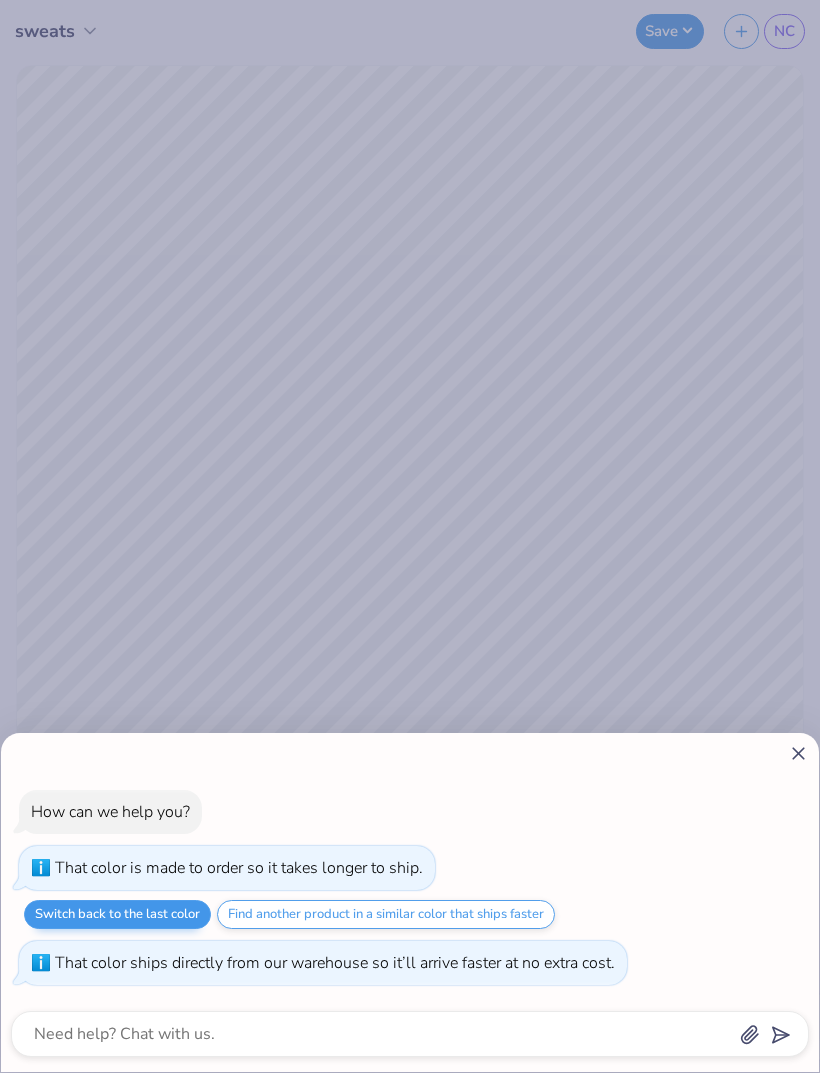 click on "Switch back to the last color" at bounding box center (117, 914) 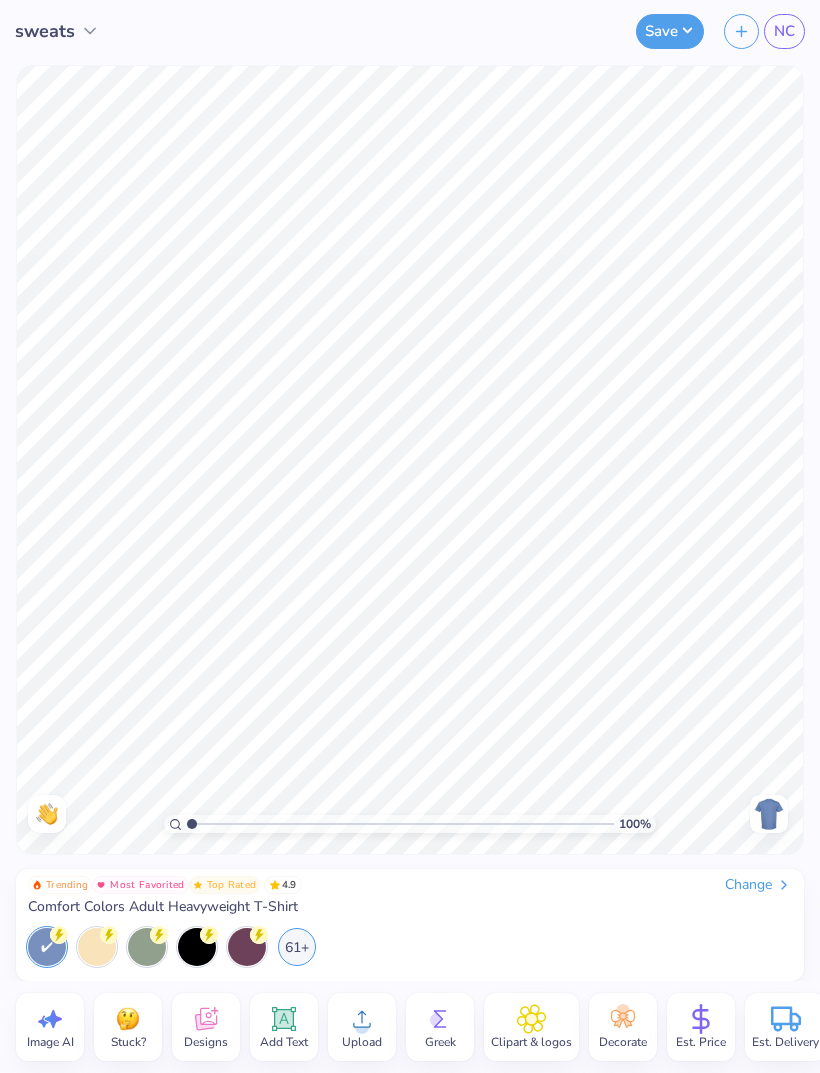 click on "Change" at bounding box center (758, 885) 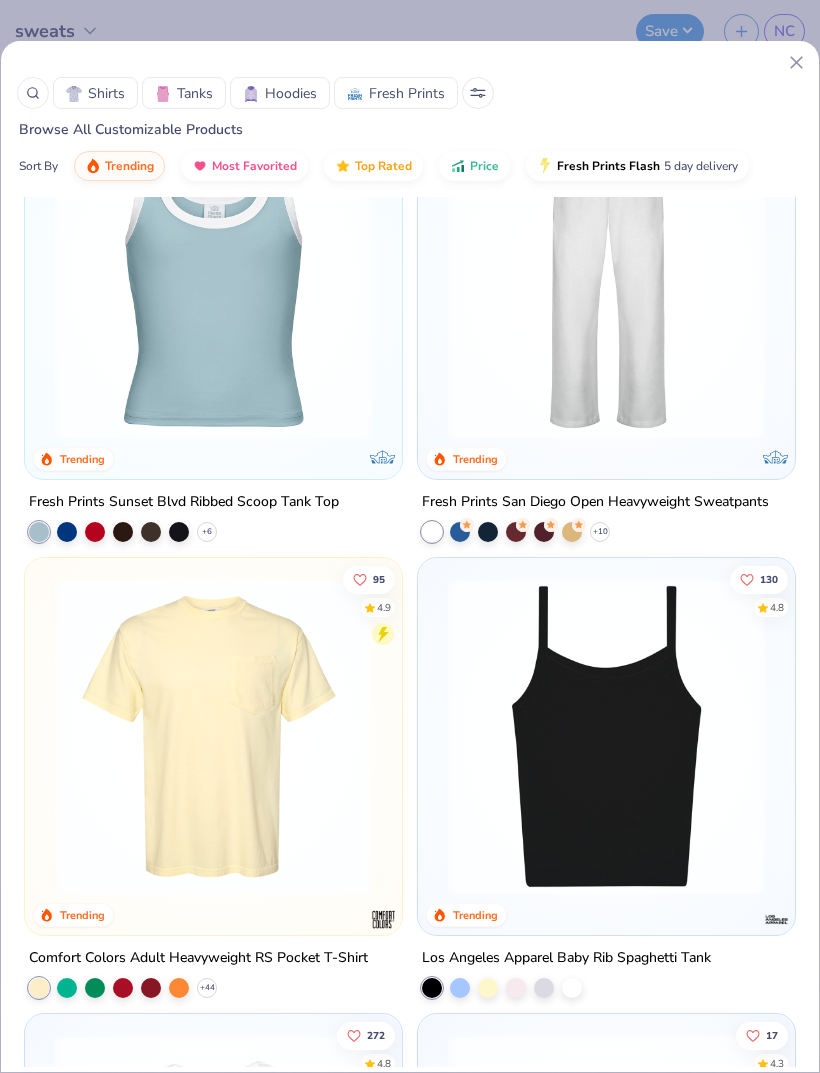 scroll, scrollTop: 2385, scrollLeft: 0, axis: vertical 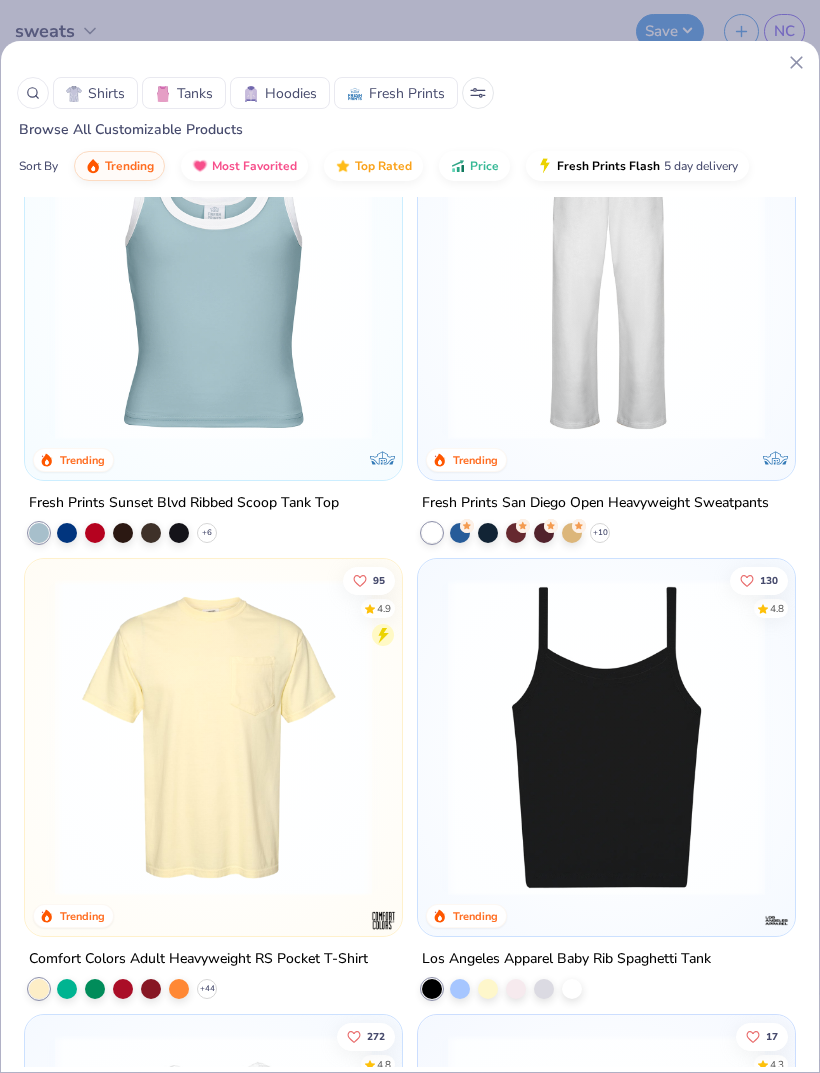click at bounding box center (606, 281) 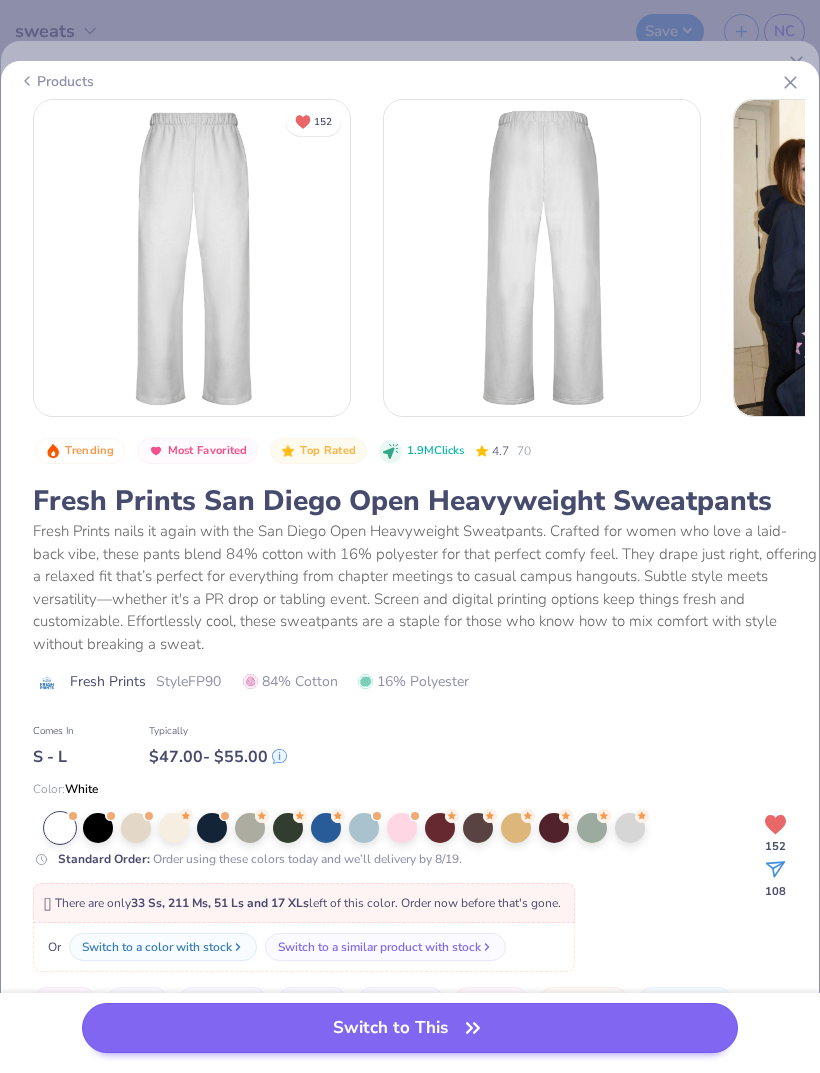 click on "Switch to This" at bounding box center [410, 1028] 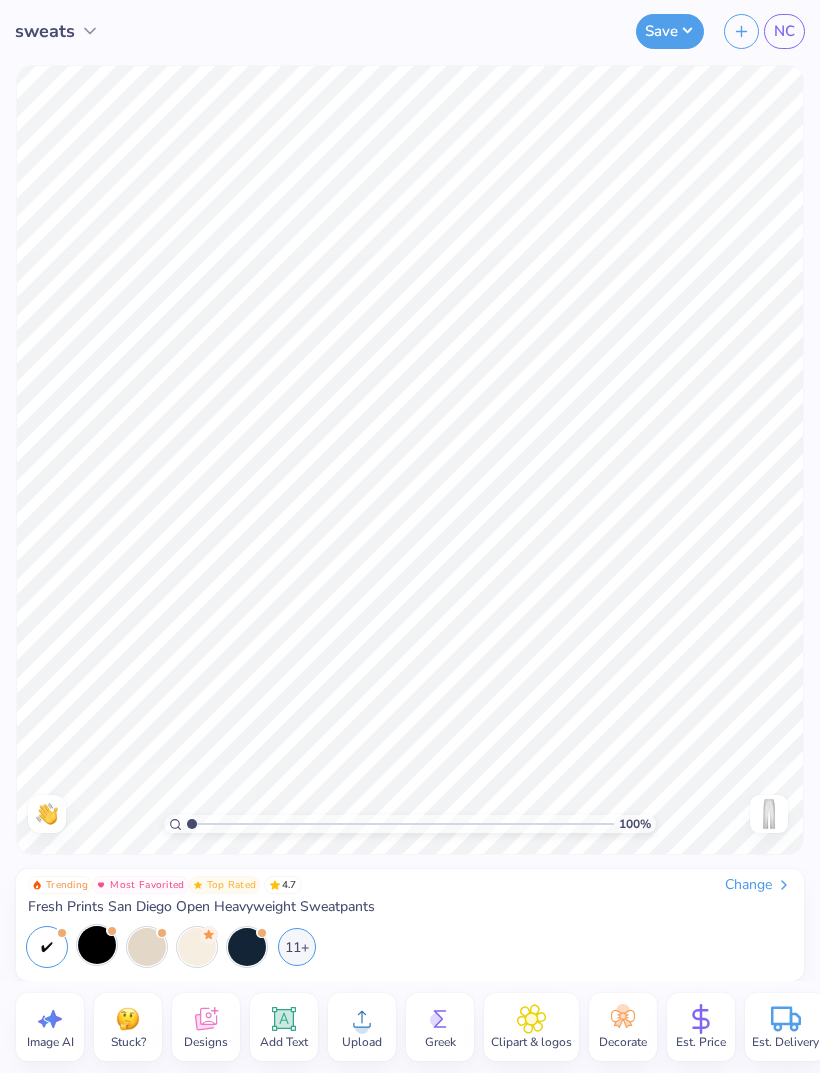 click at bounding box center [97, 945] 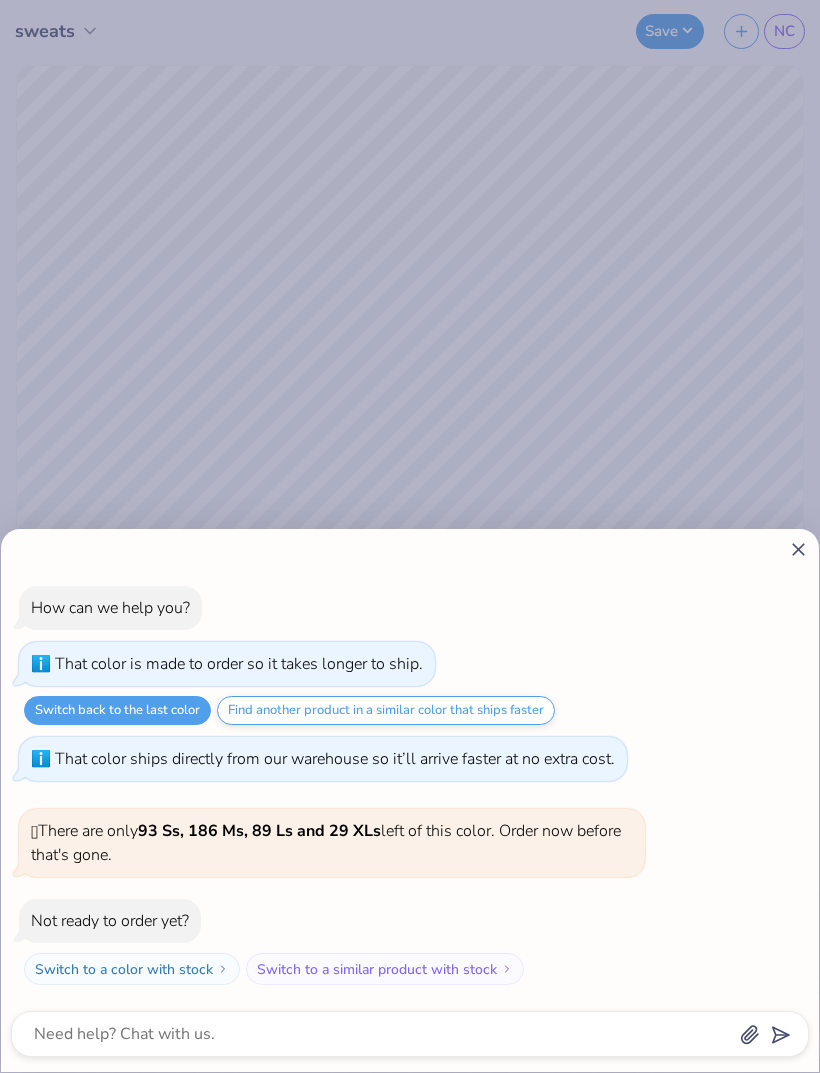 click 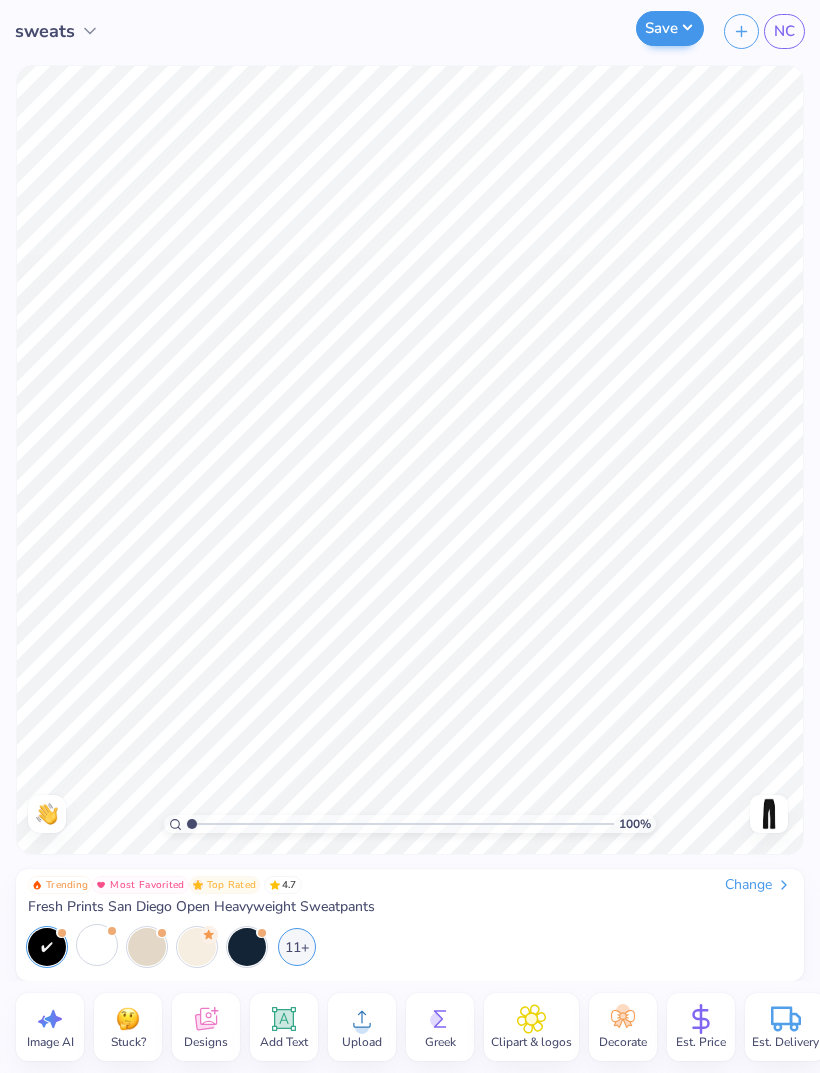 click on "Save" at bounding box center [670, 28] 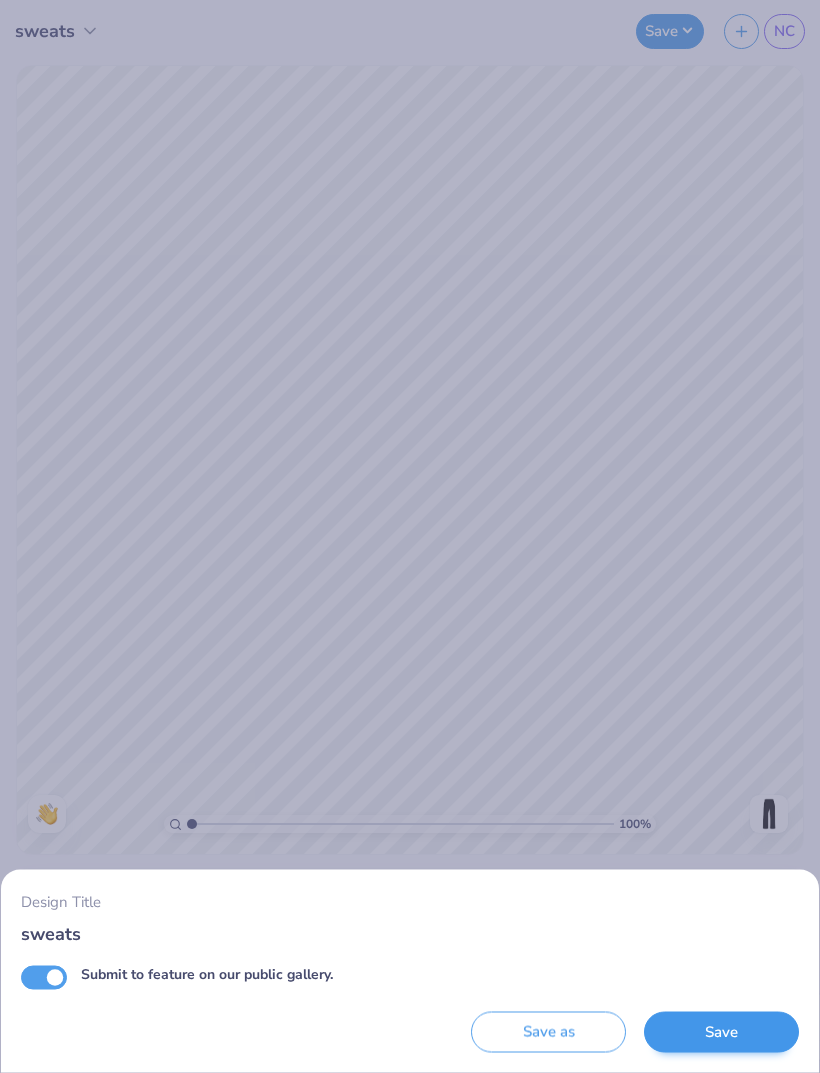 click on "Save" at bounding box center [721, 1032] 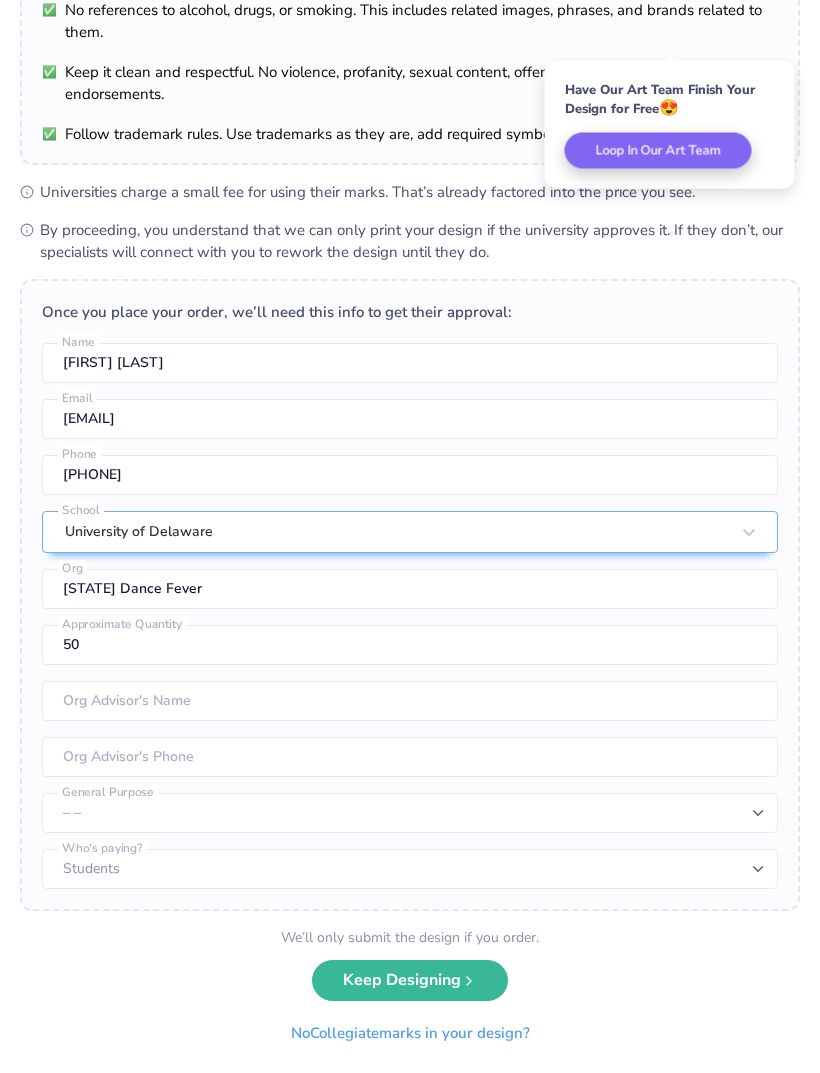 scroll, scrollTop: 160, scrollLeft: 0, axis: vertical 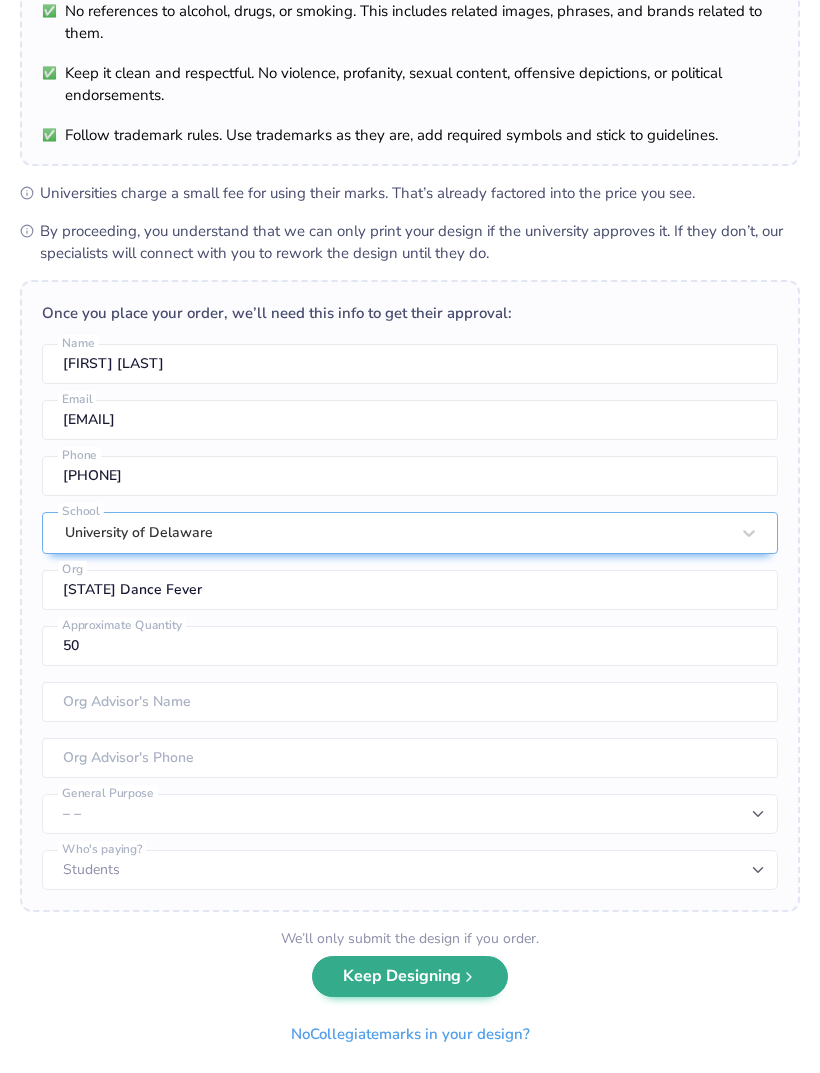 click on "Keep Designing" at bounding box center [410, 976] 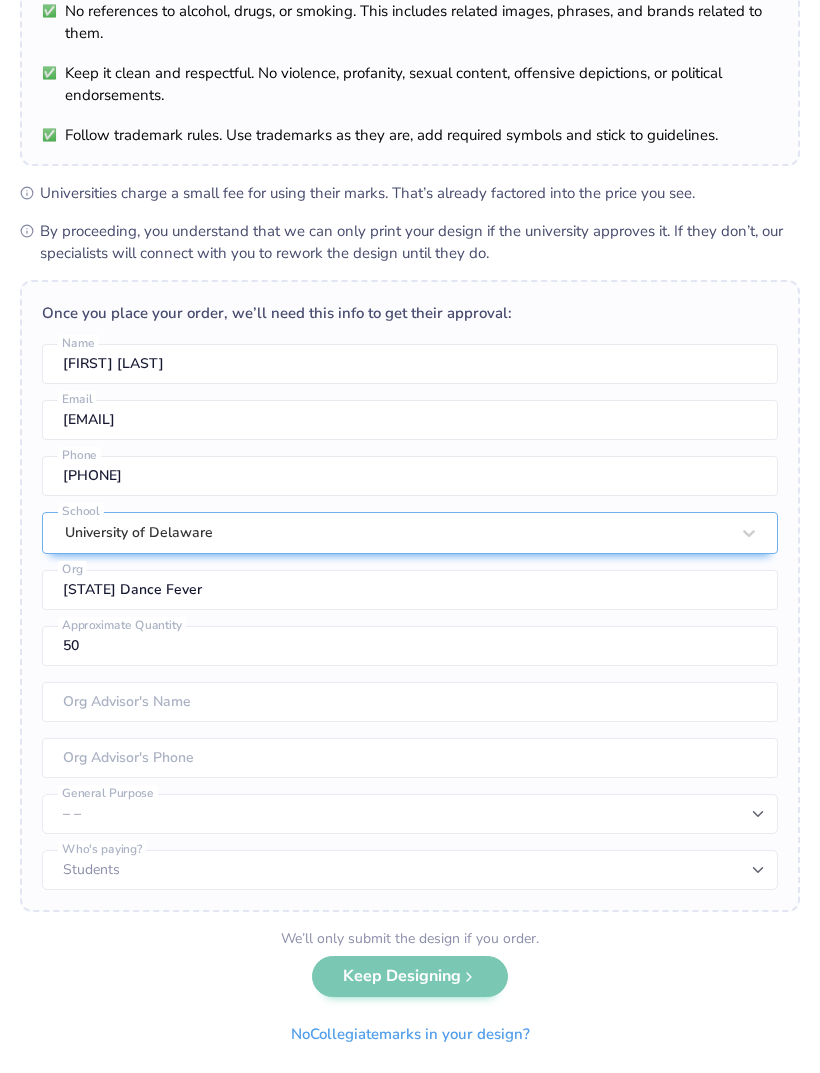 scroll, scrollTop: 0, scrollLeft: 0, axis: both 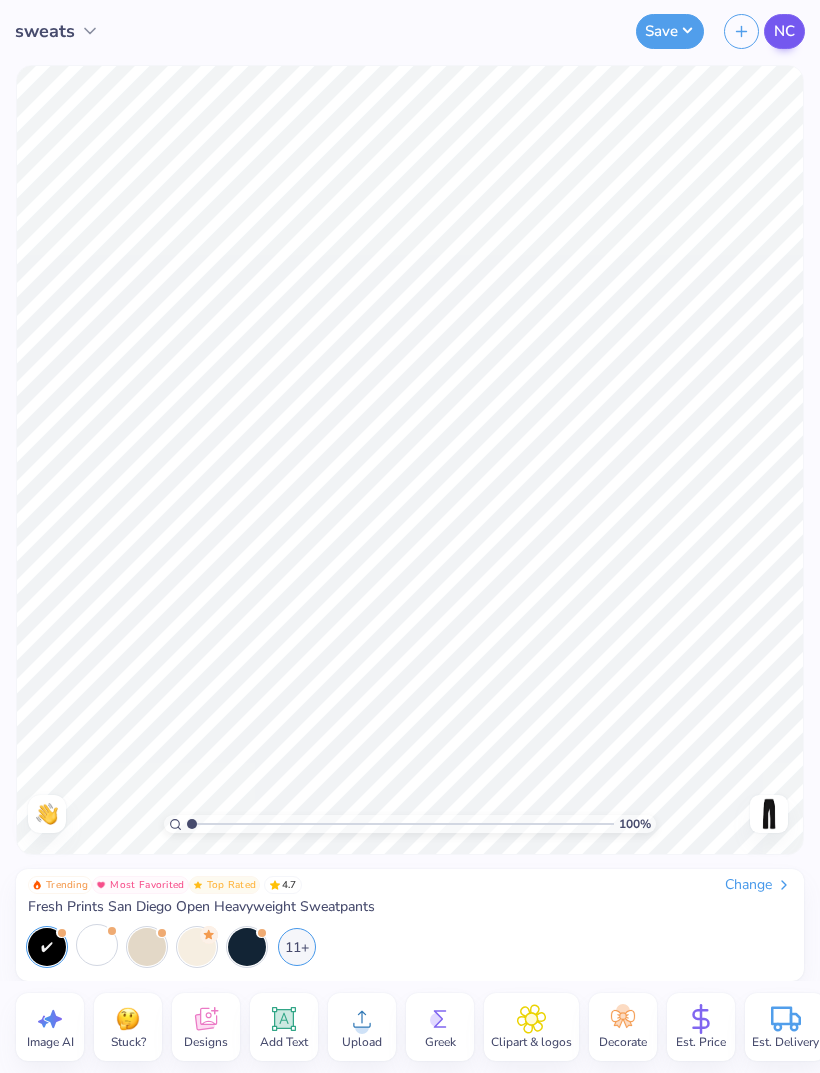 click on "NC" at bounding box center (784, 31) 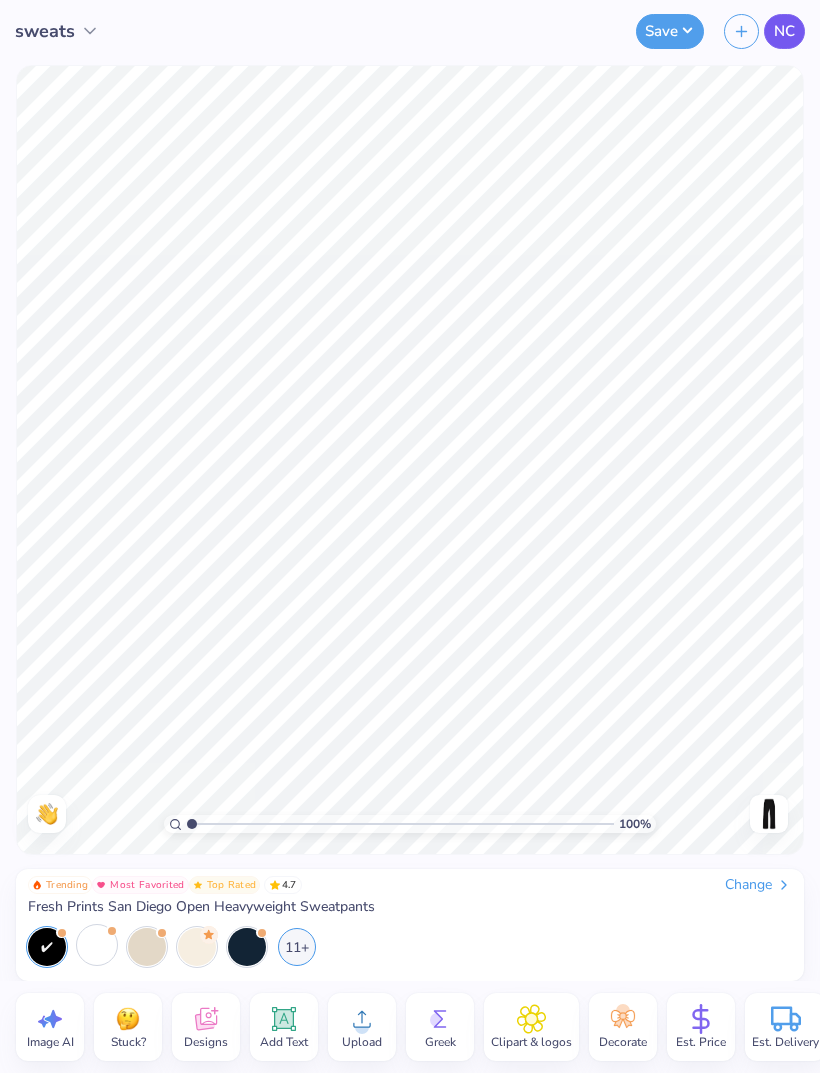 click on "NC" at bounding box center (784, 31) 